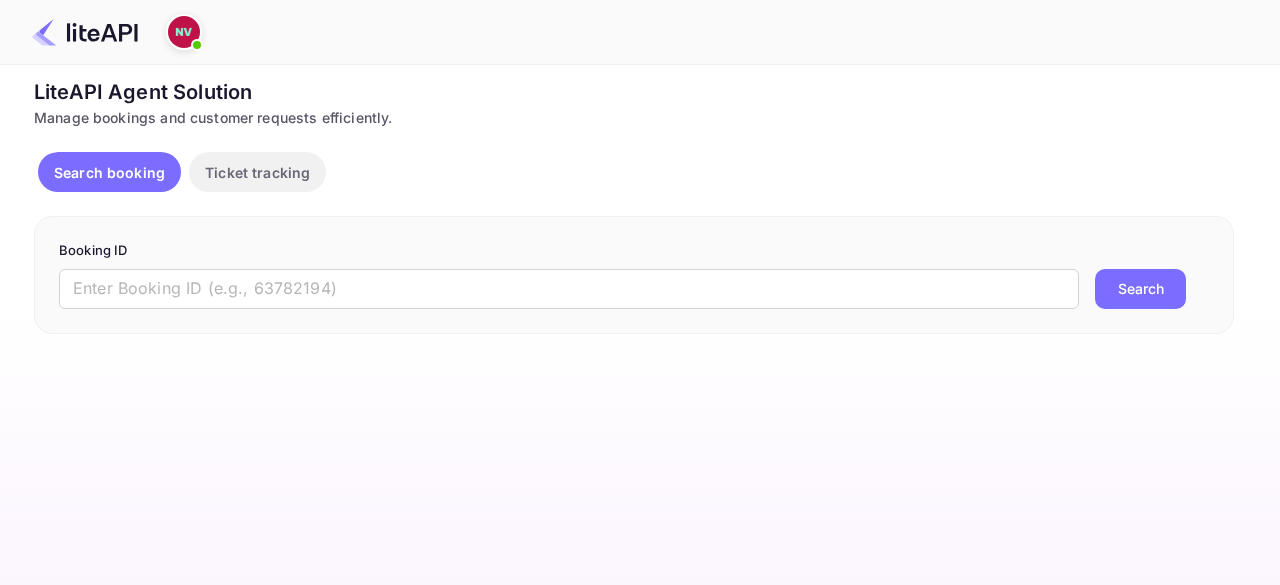 scroll, scrollTop: 0, scrollLeft: 0, axis: both 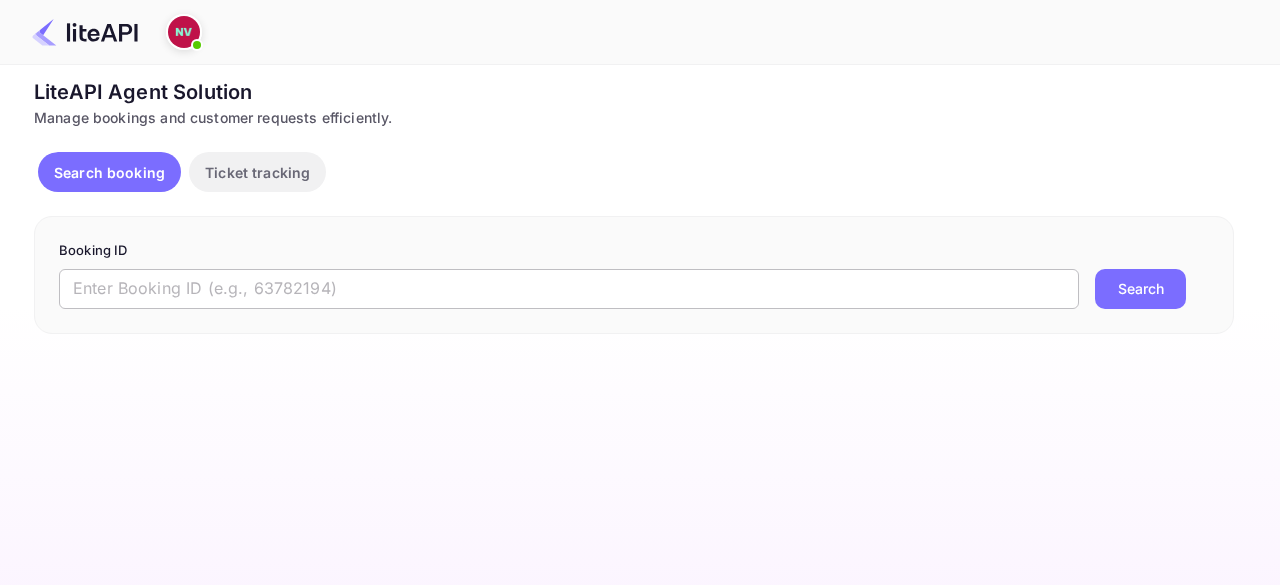 click at bounding box center (569, 289) 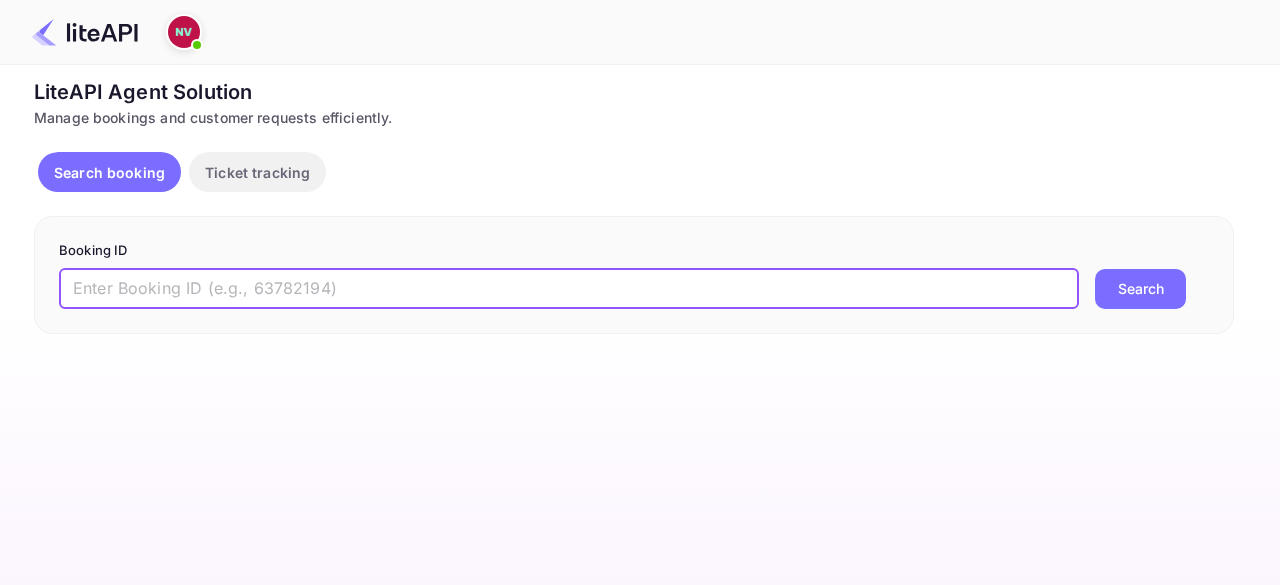 paste on "3frFf1htg" 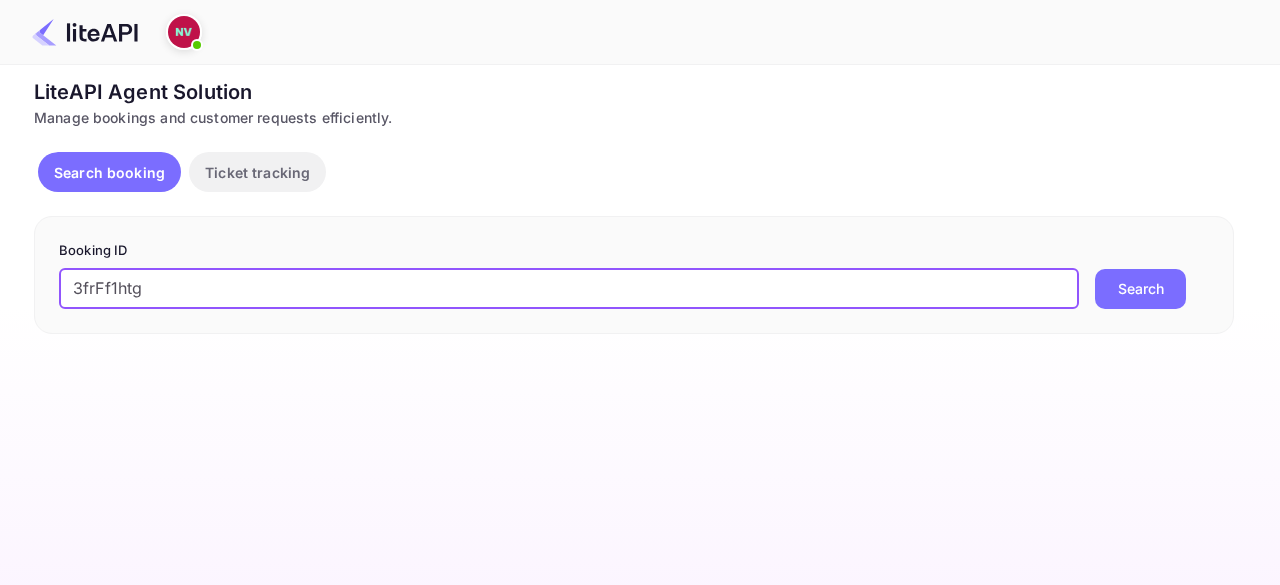 type on "3frFf1htg" 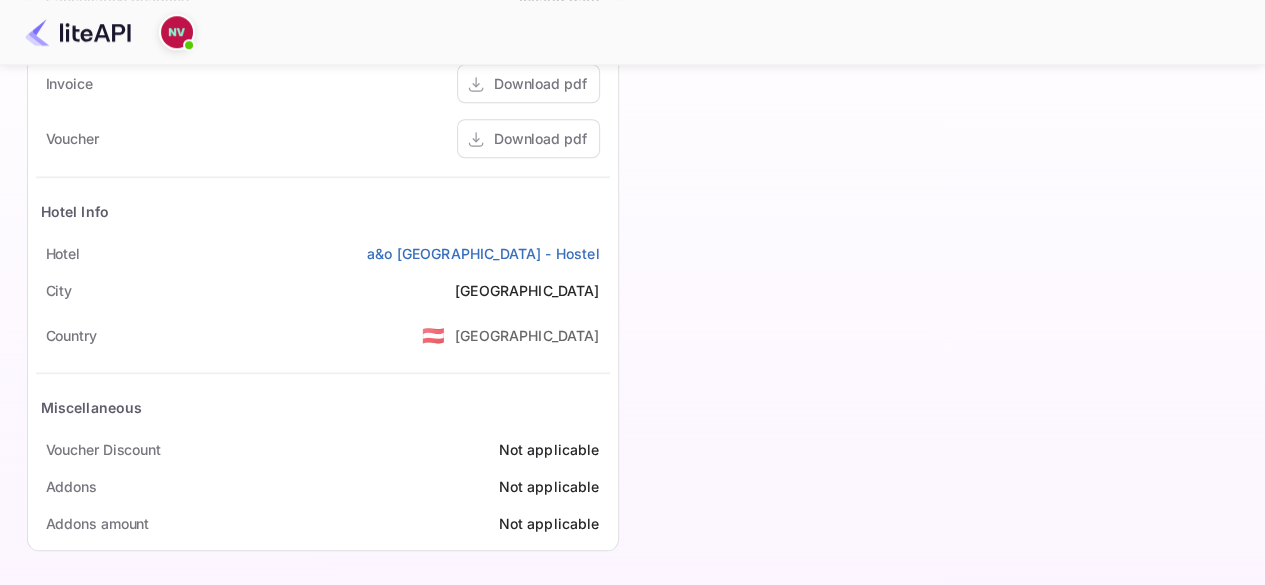 scroll, scrollTop: 166, scrollLeft: 0, axis: vertical 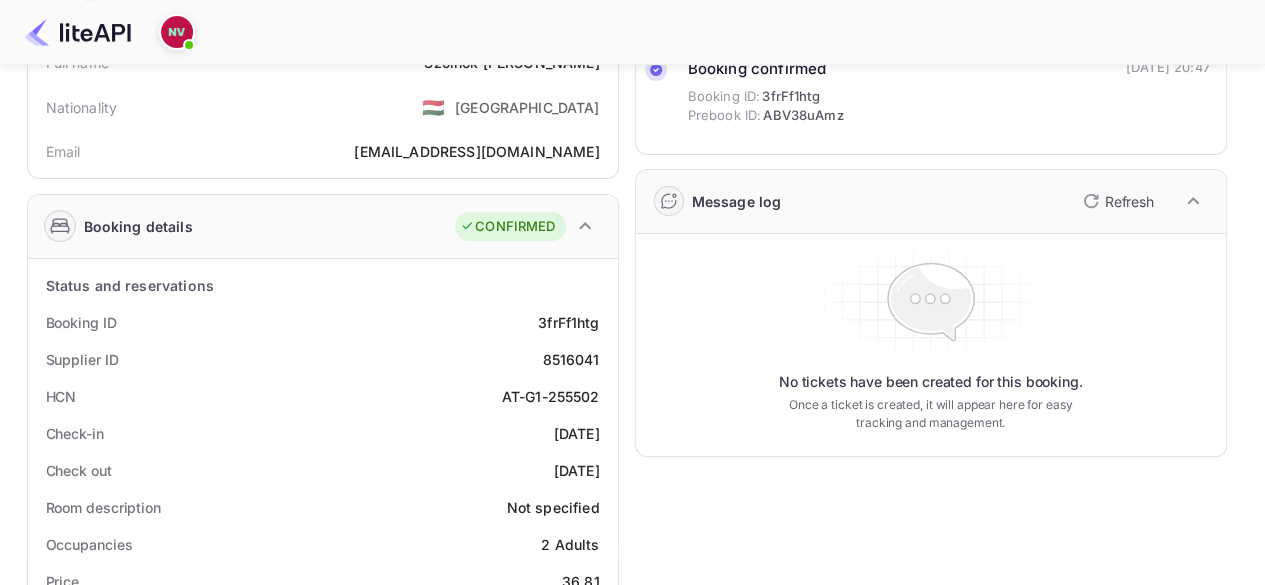 click 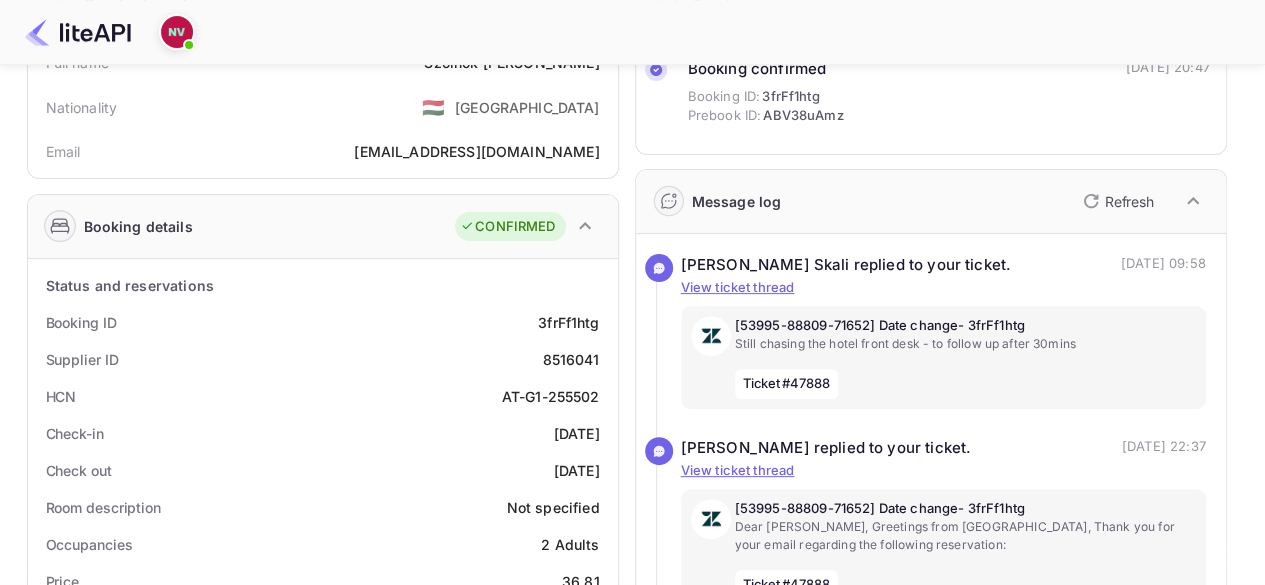 click on "Refresh" at bounding box center [1129, 201] 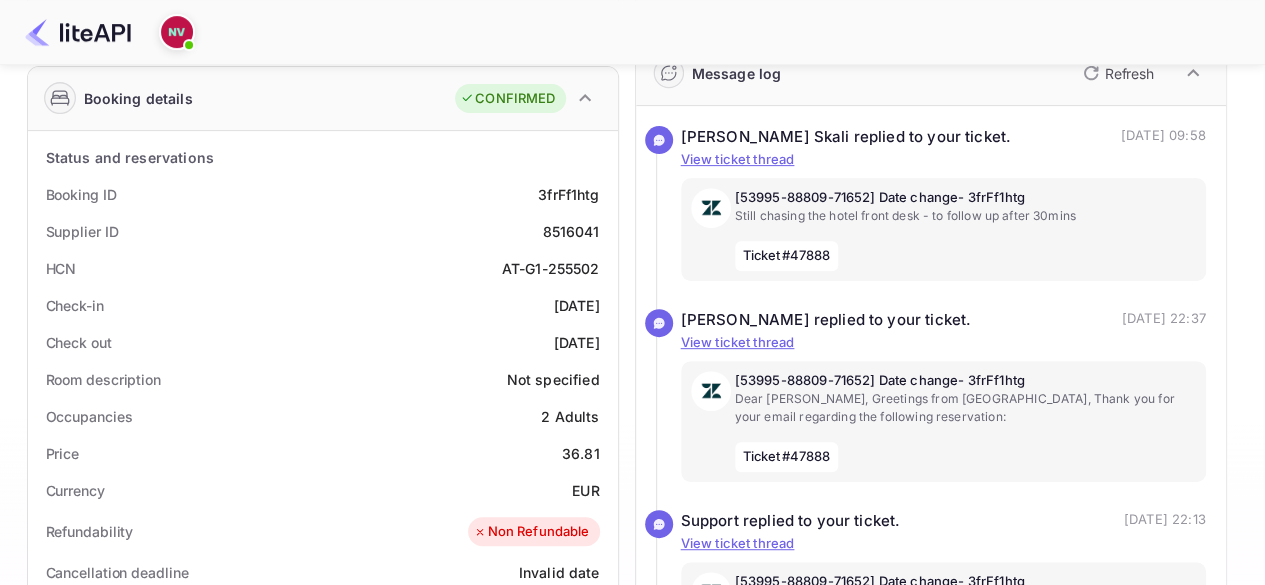 scroll, scrollTop: 266, scrollLeft: 0, axis: vertical 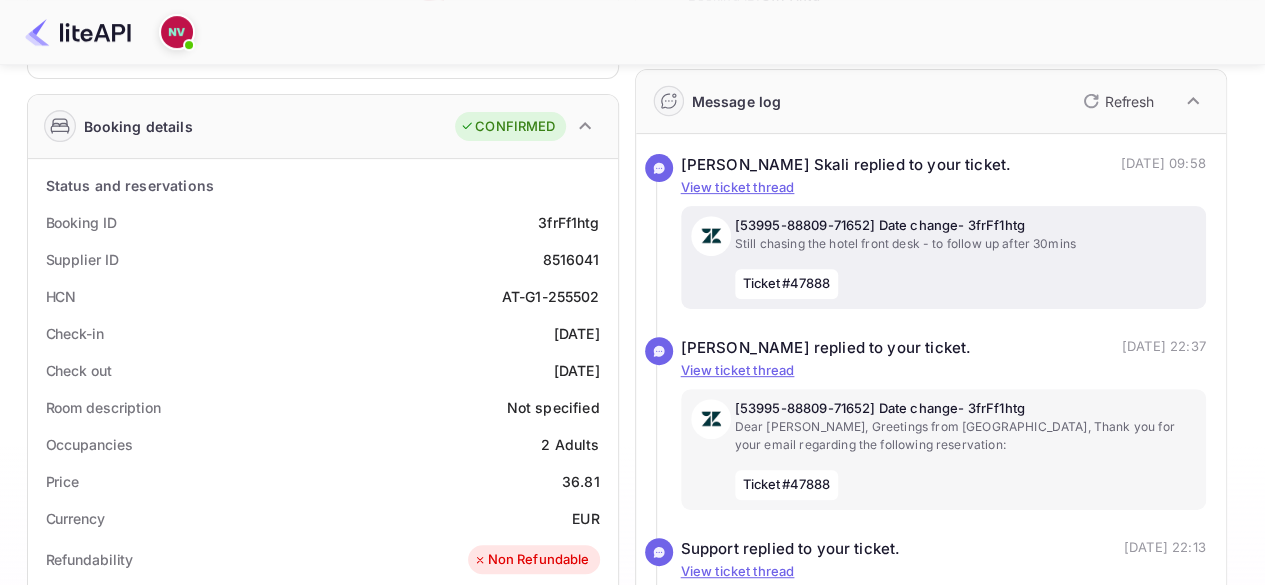 click on "[53995-88809-71652] Date change- 3frFf1htg" at bounding box center (965, 226) 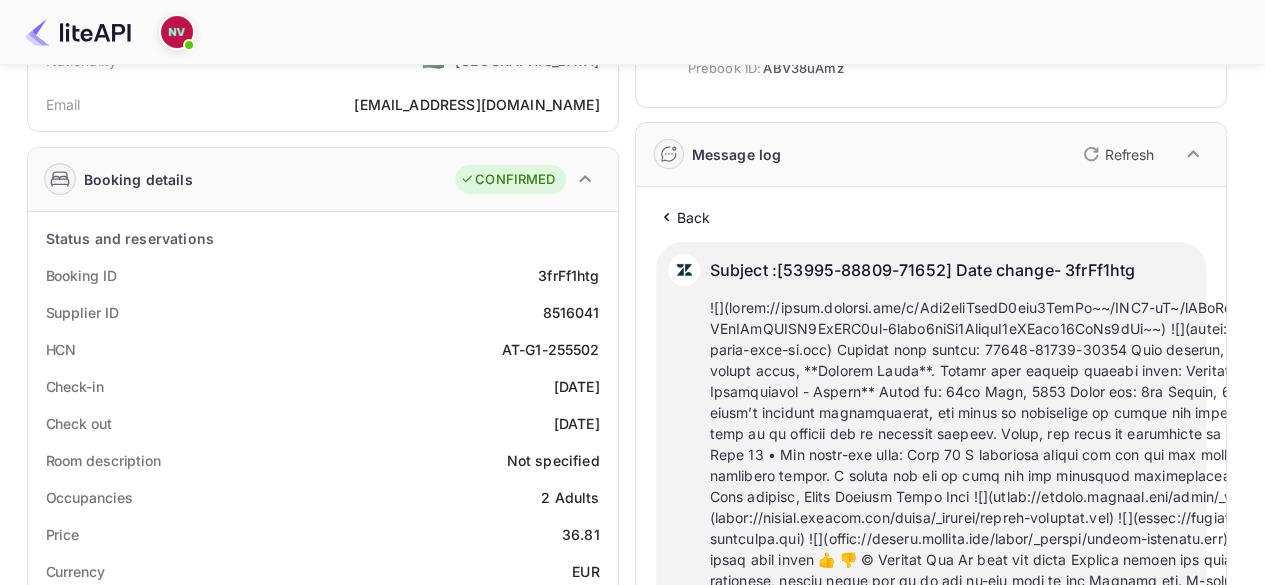 scroll, scrollTop: 48, scrollLeft: 0, axis: vertical 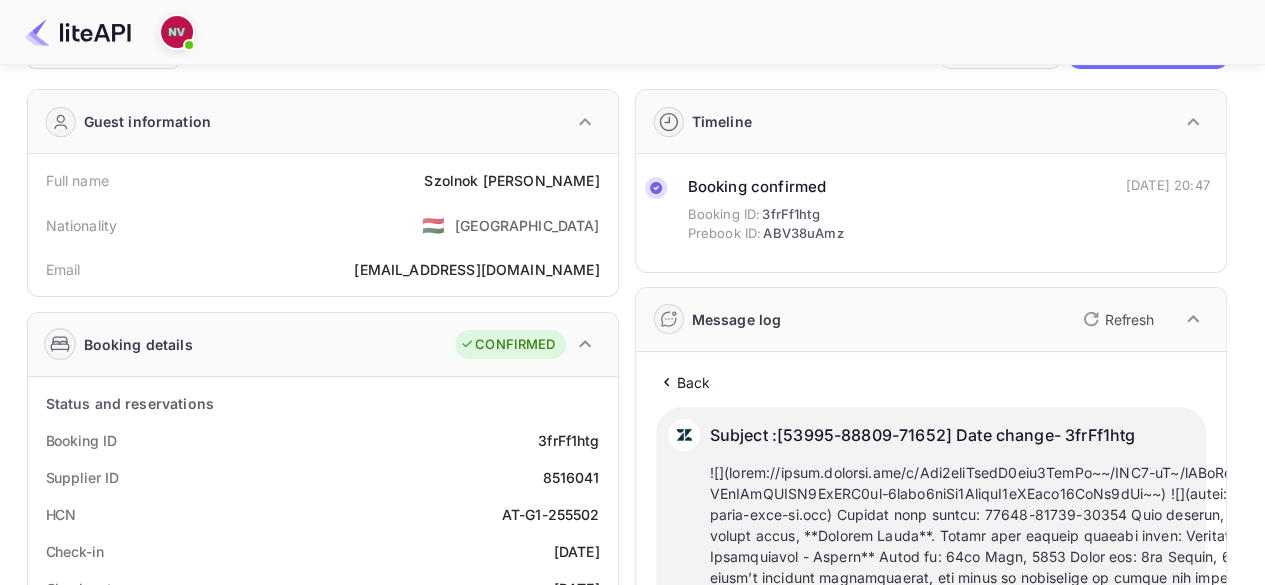 click 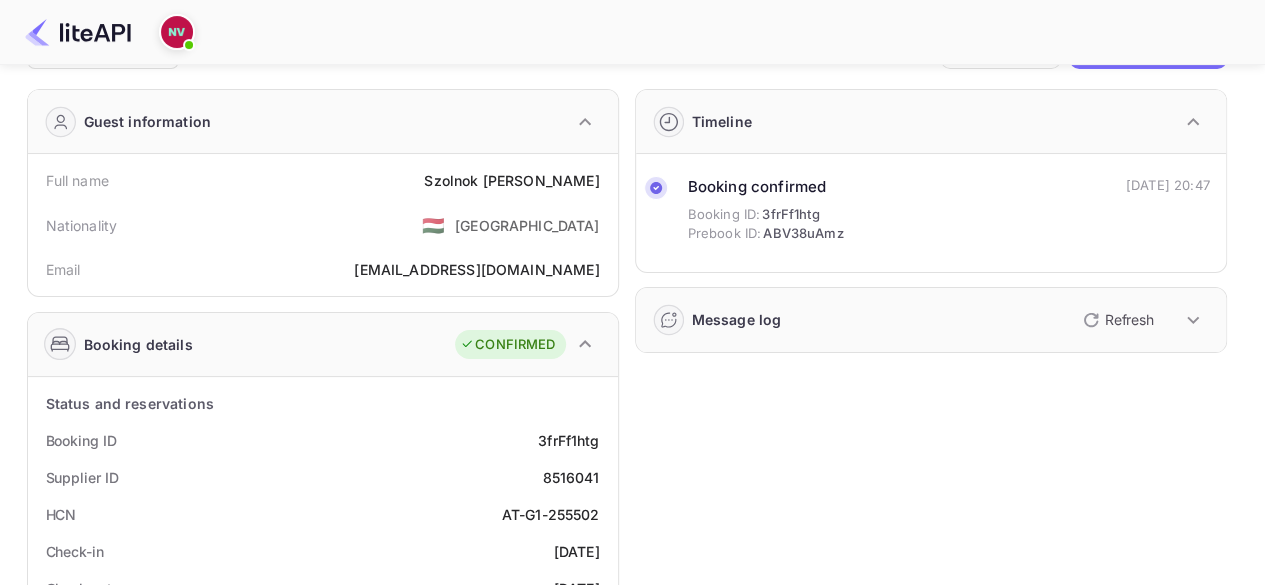 click 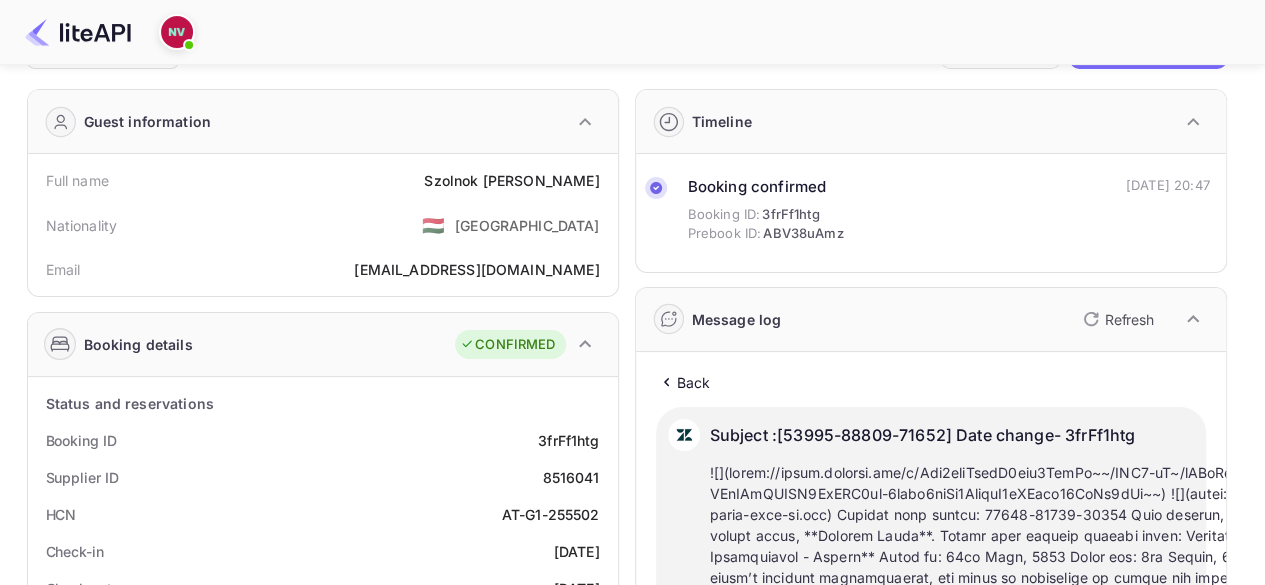 click on "Refresh" at bounding box center (1129, 319) 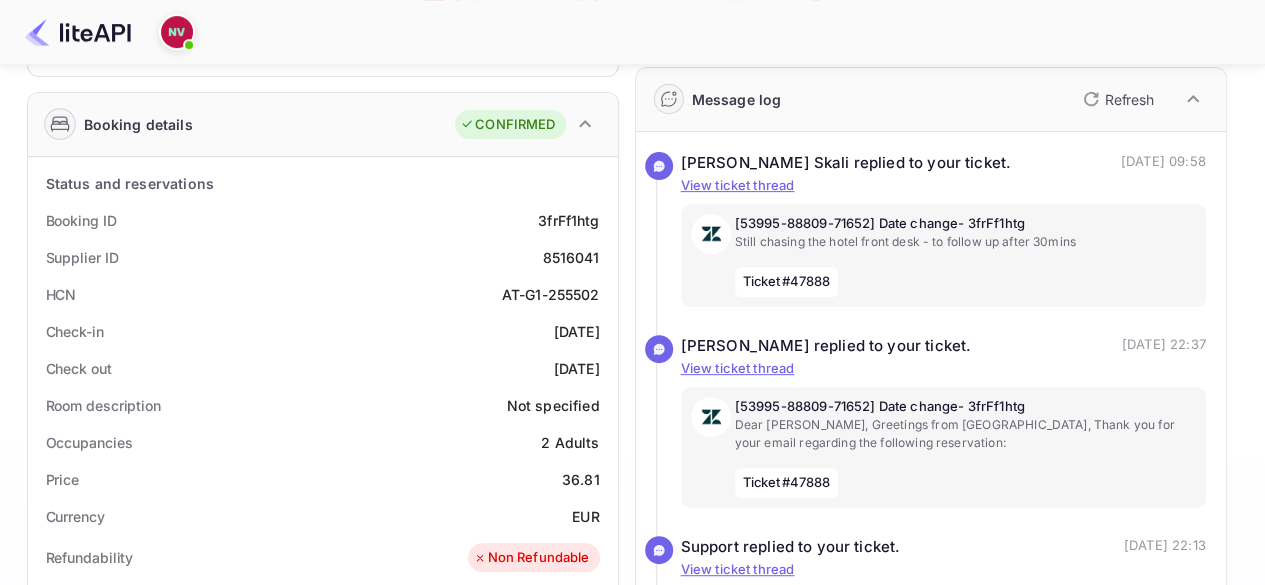 scroll, scrollTop: 200, scrollLeft: 0, axis: vertical 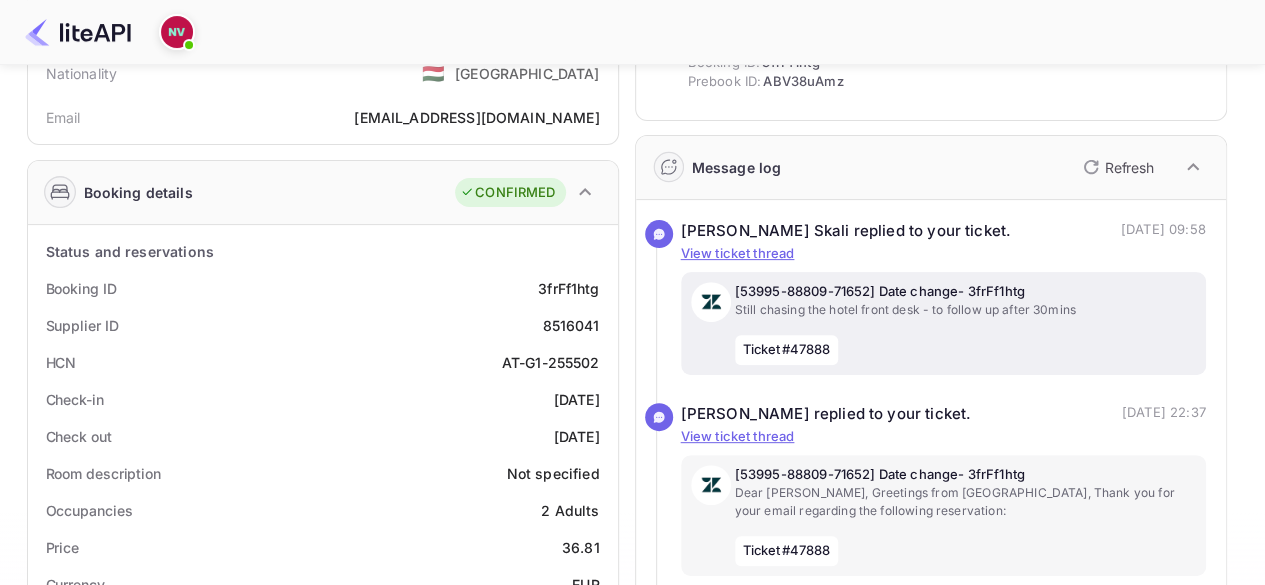 click on "Still chasing the hotel front desk - to follow up after 30mins" at bounding box center (965, 310) 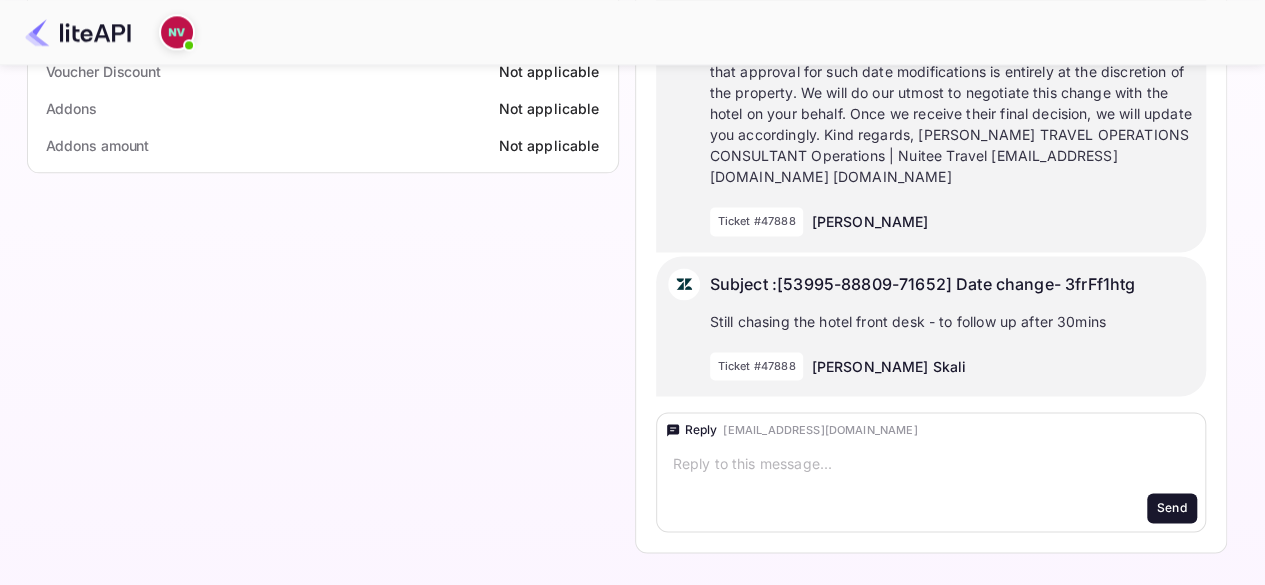 scroll, scrollTop: 1248, scrollLeft: 0, axis: vertical 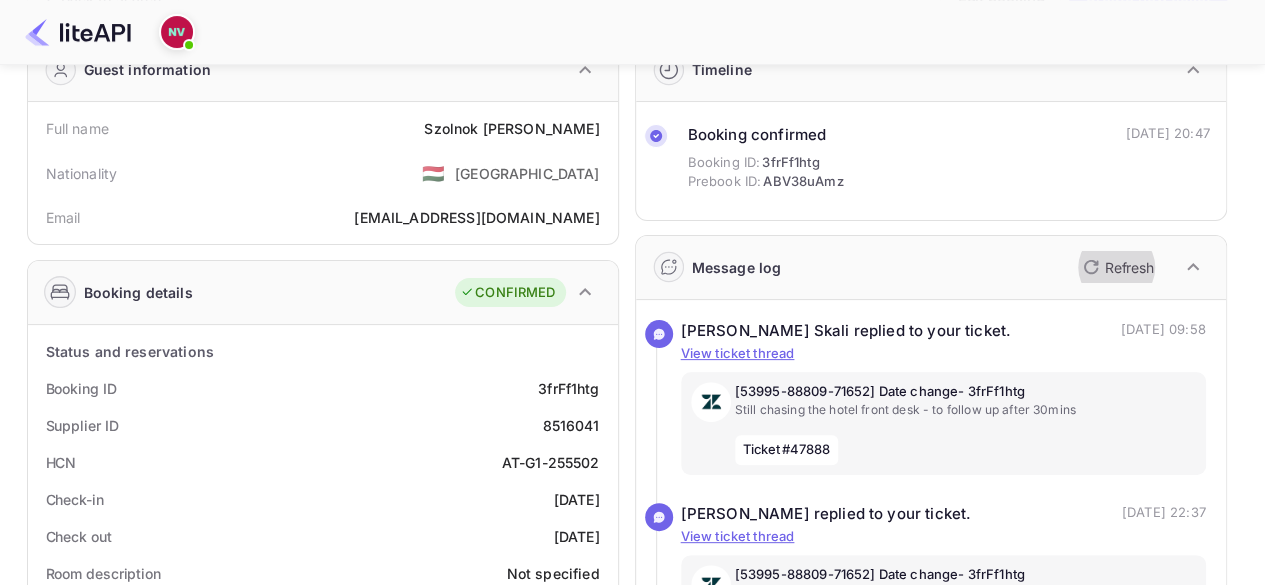 click on "Refresh" at bounding box center (1129, 267) 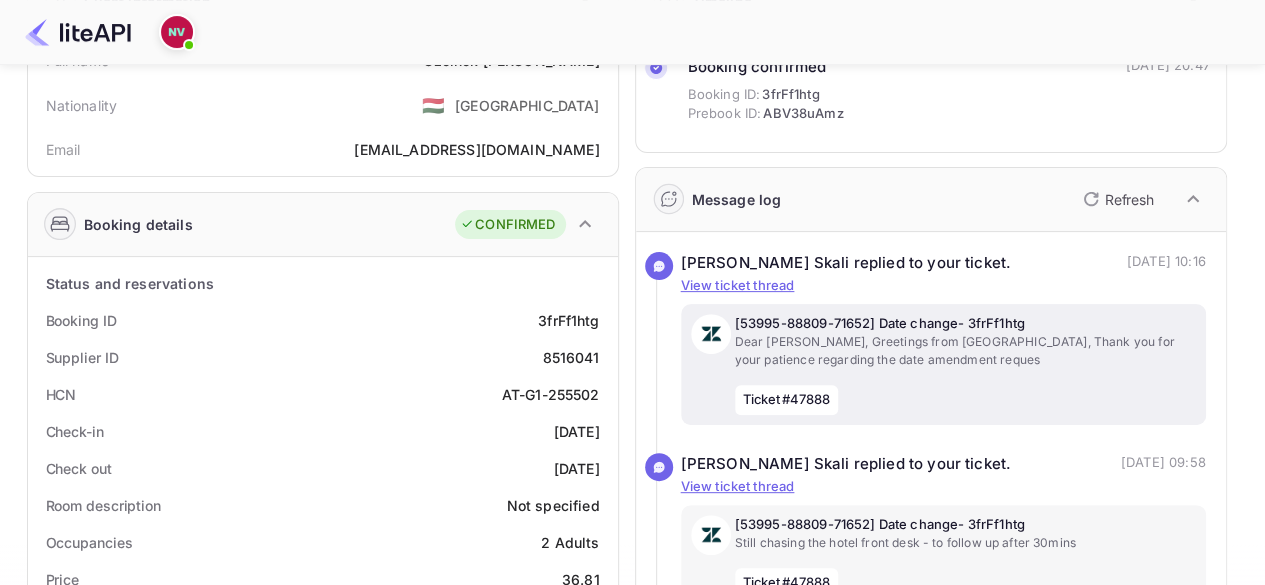 scroll, scrollTop: 200, scrollLeft: 0, axis: vertical 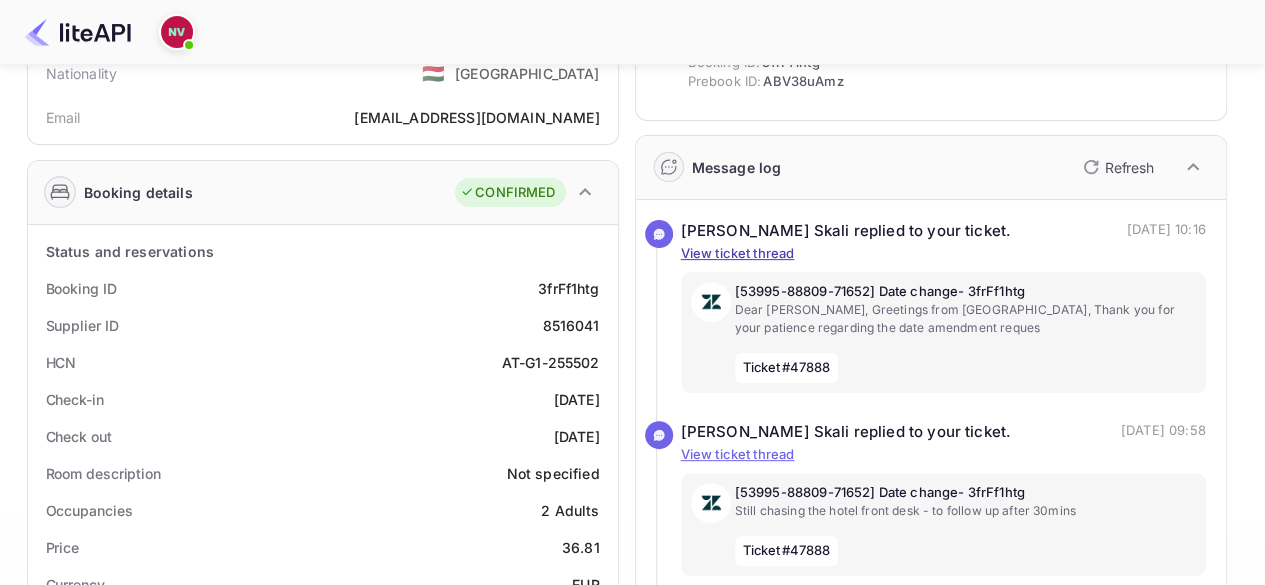 click on "View ticket thread" at bounding box center (943, 254) 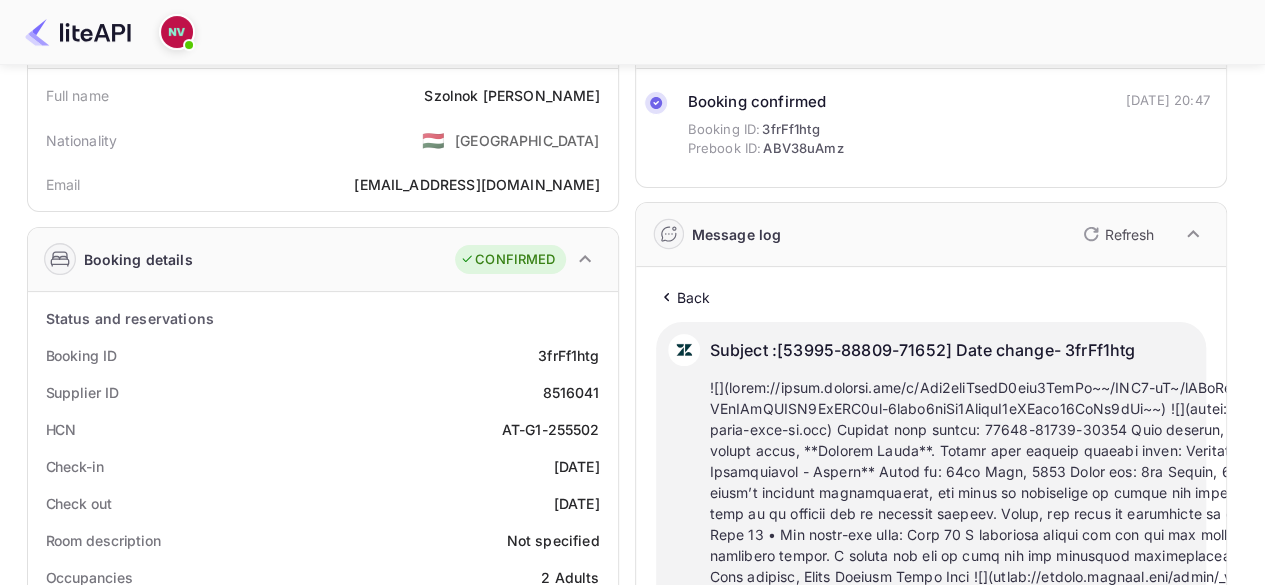 scroll, scrollTop: 0, scrollLeft: 0, axis: both 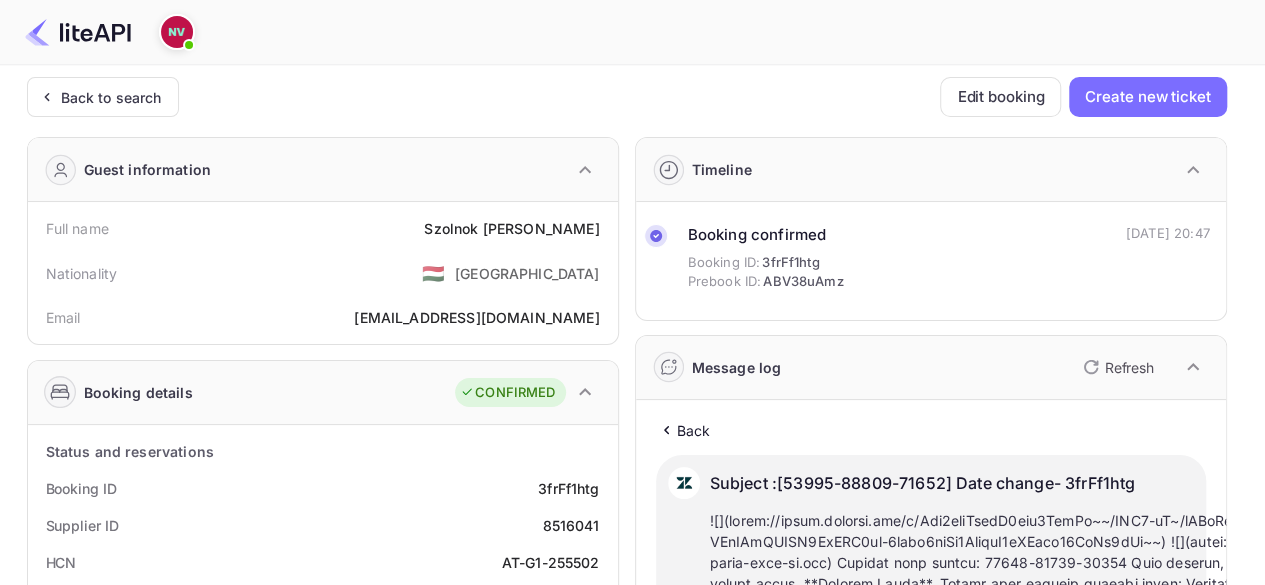 click on "Back Subject :  [53995-88809-71652] Date change- 3frFf1htg Ticket #47888   Support   Subject :  [53995-88809-71652] Date change- 3frFf1htg Dear [PERSON_NAME],
Greetings from [GEOGRAPHIC_DATA],
Thank you for your email regarding the following reservation:
Booking ID: 3frFf1htg
Property: a&o [GEOGRAPHIC_DATA] – Hostel
Original stay: [DATE] – [DATE] acknowledge the guest’s request to amend the stay dates to [DATE] – [DATE] due to personal circumstances.
Please note that approval for such date modifications is entirely at the discretion of the property. We will do our utmost to negotiate this change with the hotel on your behalf.
Once we receive their final decision, we will update you accordingly.
Kind regards,
[PERSON_NAME]
TRAVEL OPERATIONS CONSULTANT
Operations | Nuitee Travel
[EMAIL_ADDRESS][DOMAIN_NAME]
[DOMAIN_NAME] Ticket #47888   [PERSON_NAME]   Subject :  [53995-88809-71652] Date change- 3frFf1htg Still chasing the hotel front desk - to follow up after 30mins Ticket #47888         Reply" at bounding box center (931, 1265) 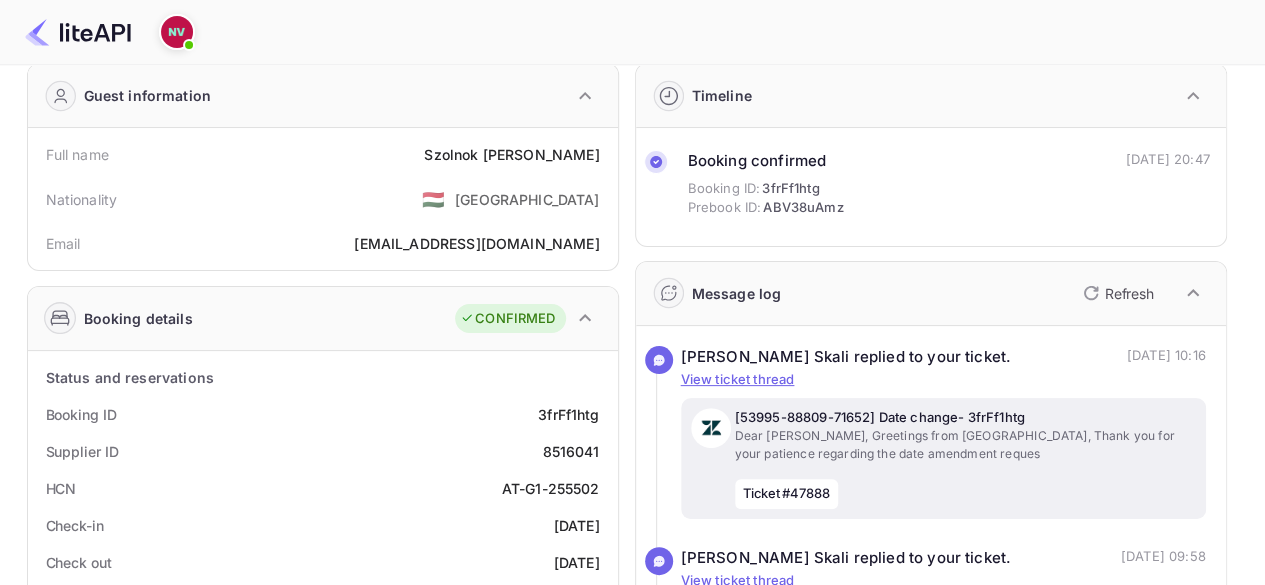 scroll, scrollTop: 200, scrollLeft: 0, axis: vertical 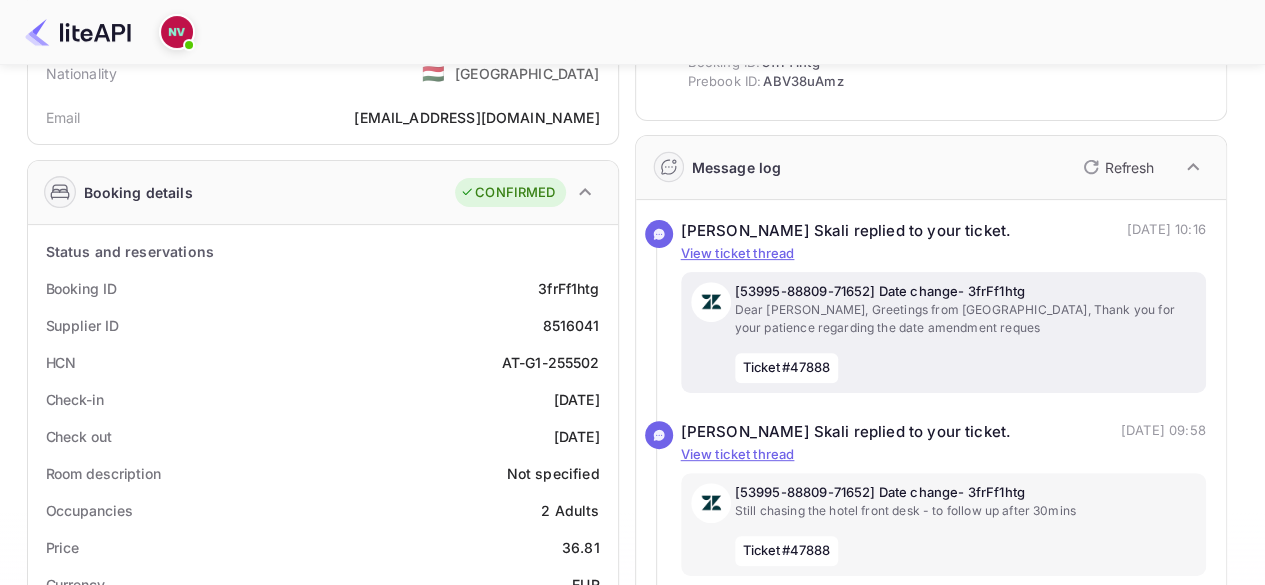 click on "Dear [PERSON_NAME],
Greetings from [GEOGRAPHIC_DATA],
Thank you for your patience regarding the date amendment reques" at bounding box center (965, 319) 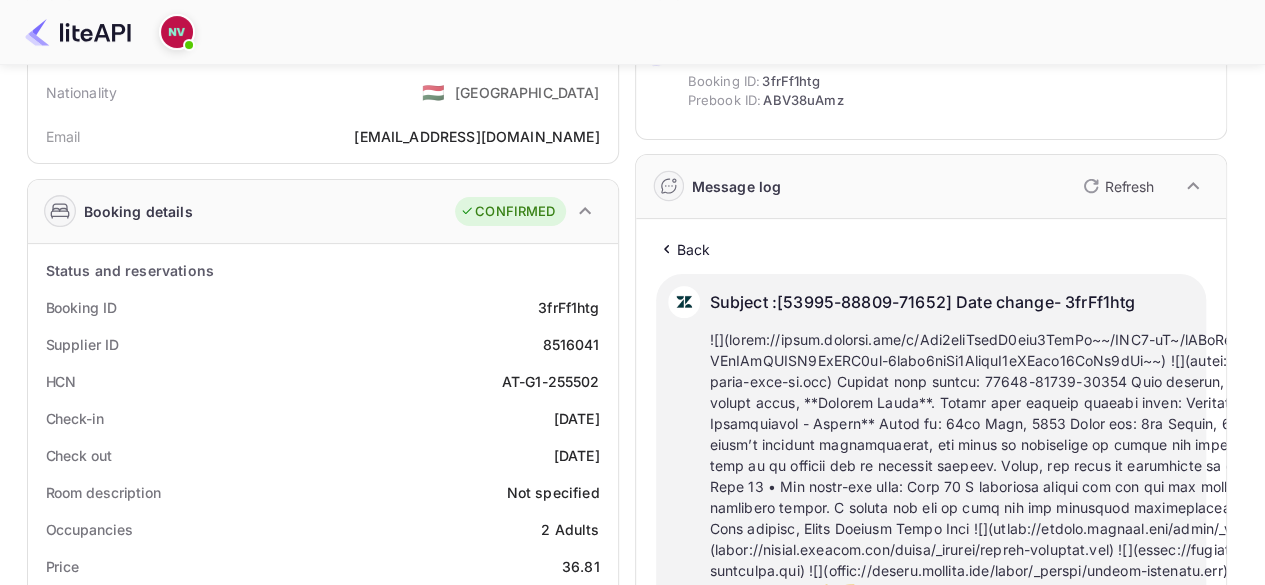scroll, scrollTop: 0, scrollLeft: 0, axis: both 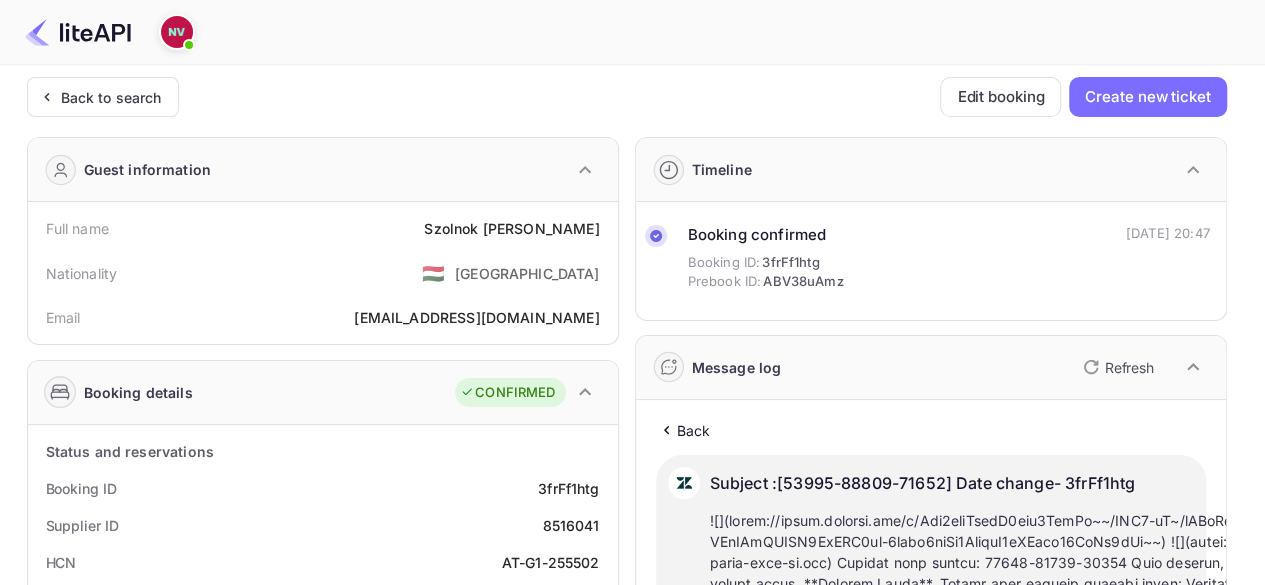 click 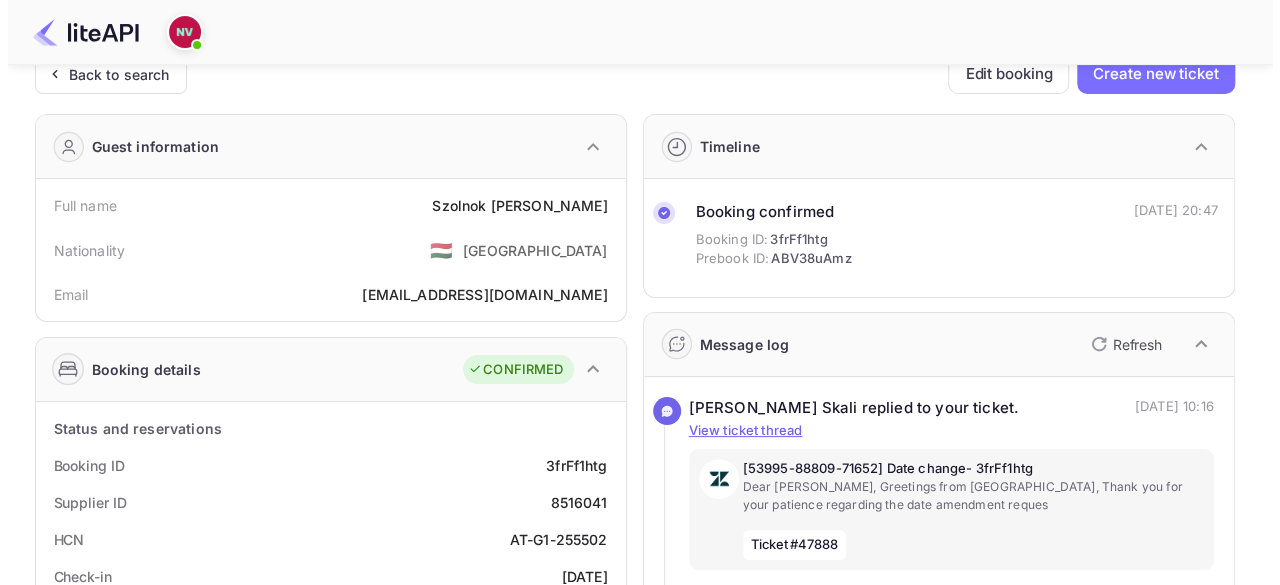 scroll, scrollTop: 0, scrollLeft: 0, axis: both 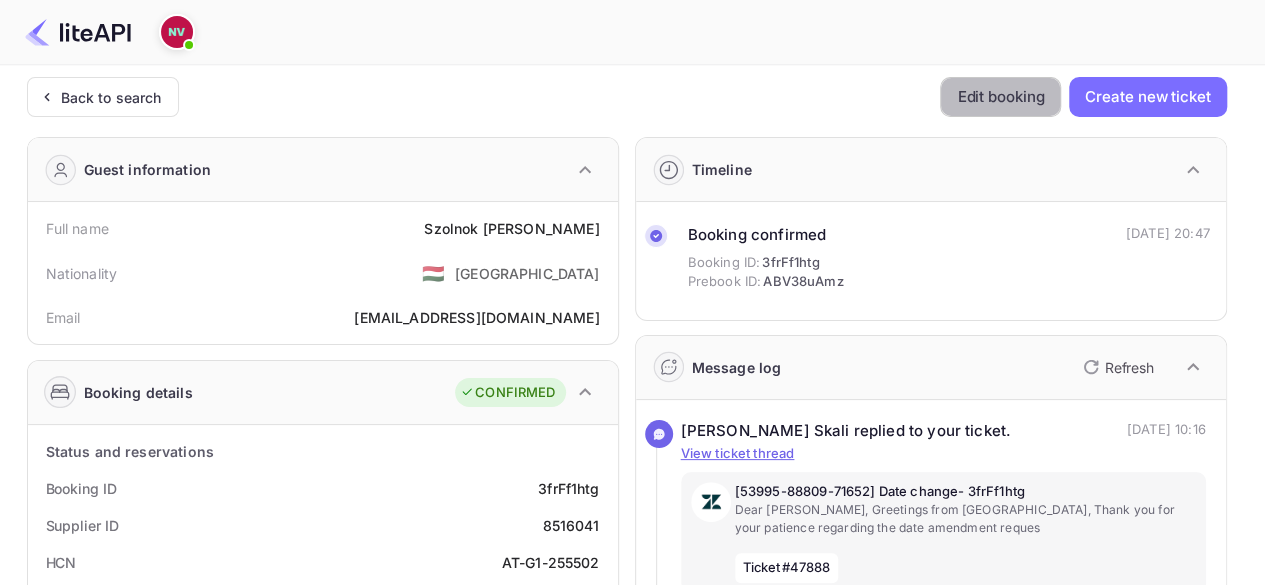 click on "Edit booking" at bounding box center (1000, 97) 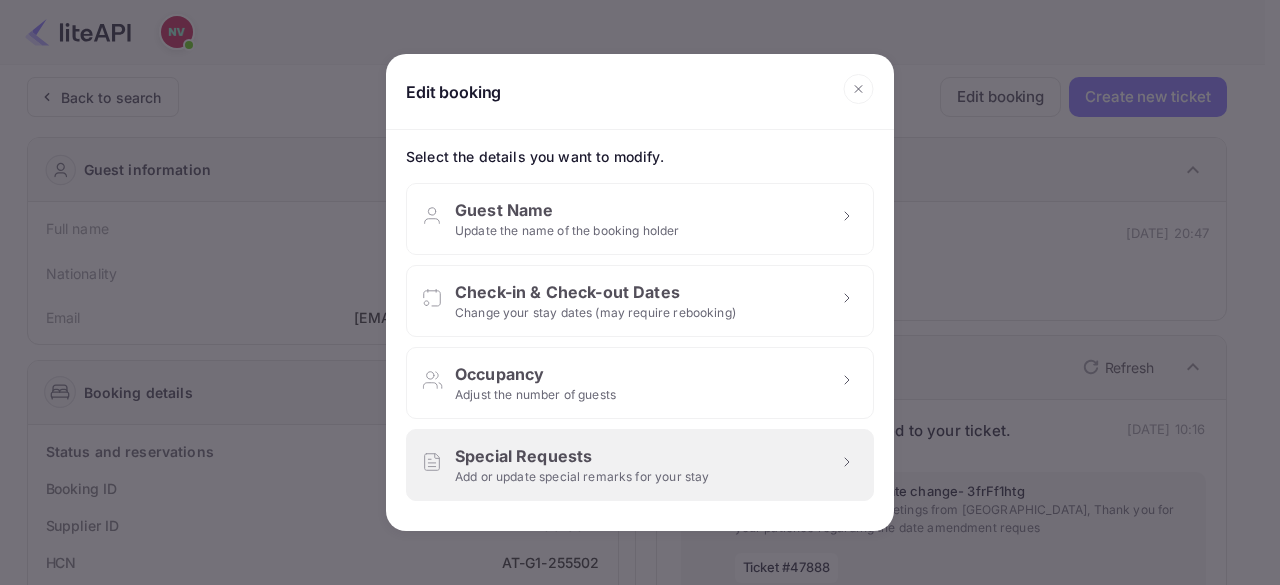 click on "Add or update special remarks for your stay" at bounding box center [582, 477] 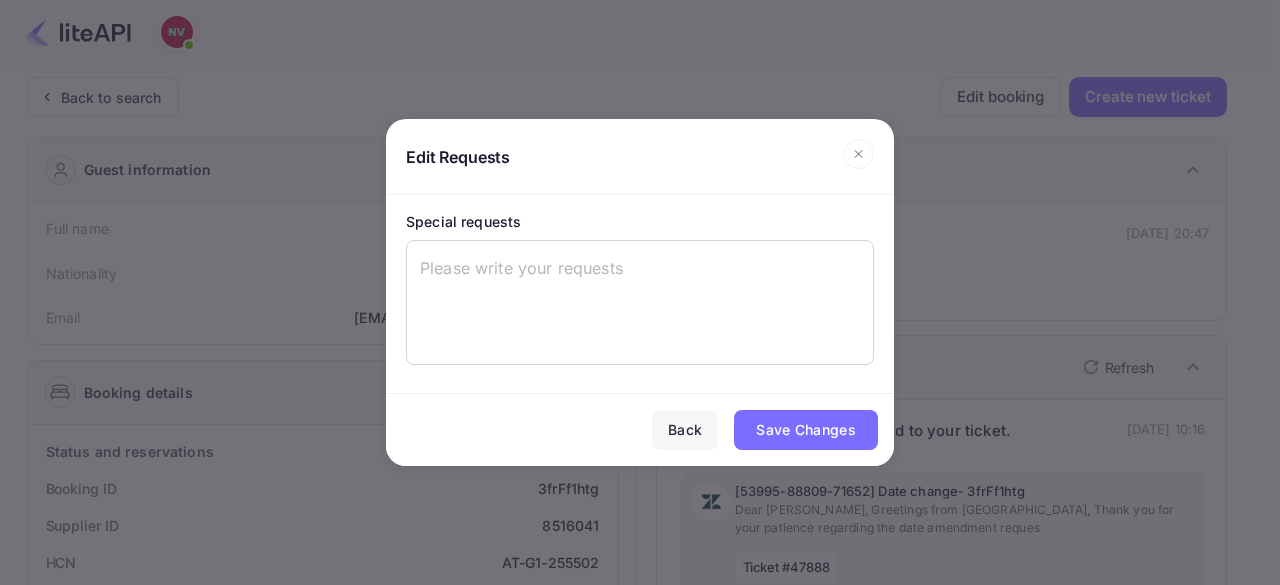 click 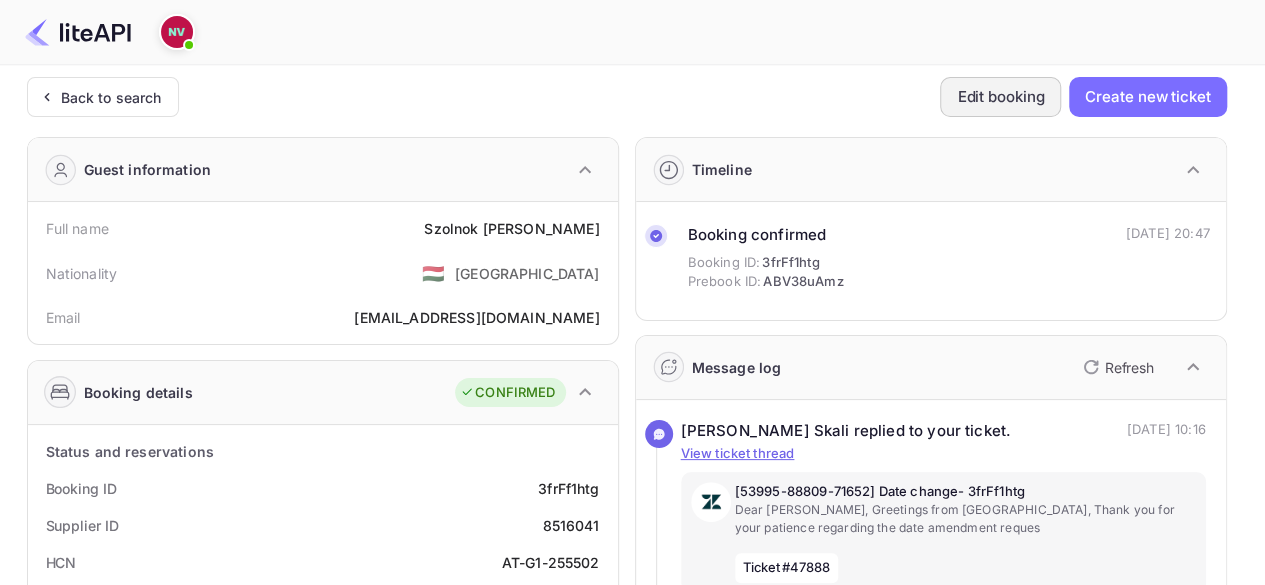 click on "Edit booking" at bounding box center [1000, 97] 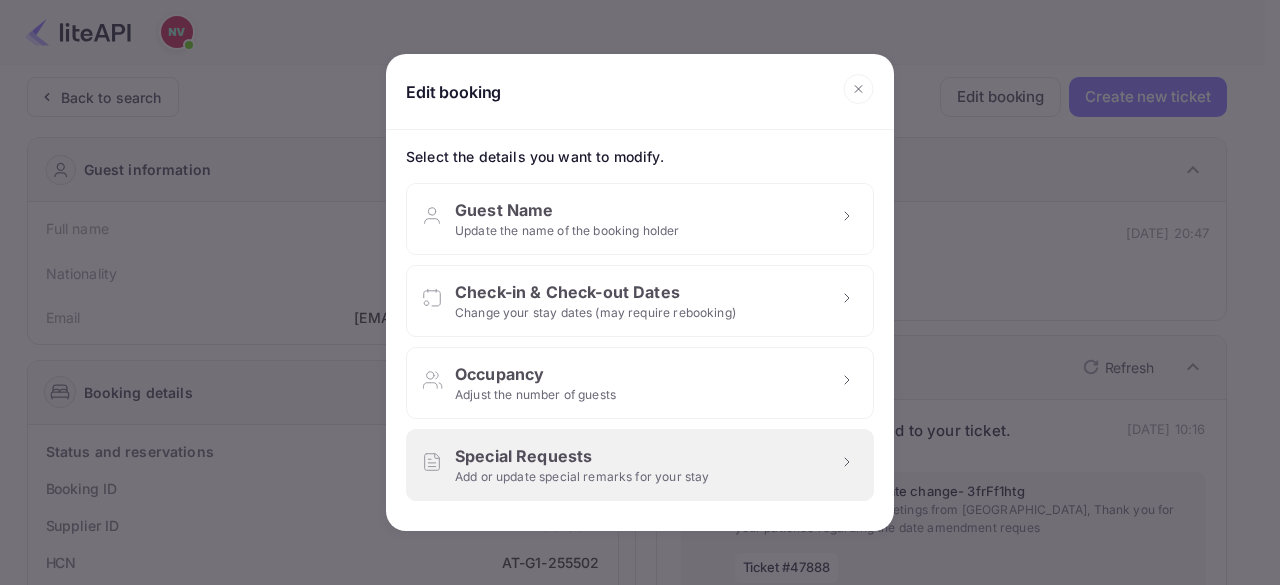 click on "Add or update special remarks for your stay" at bounding box center (582, 477) 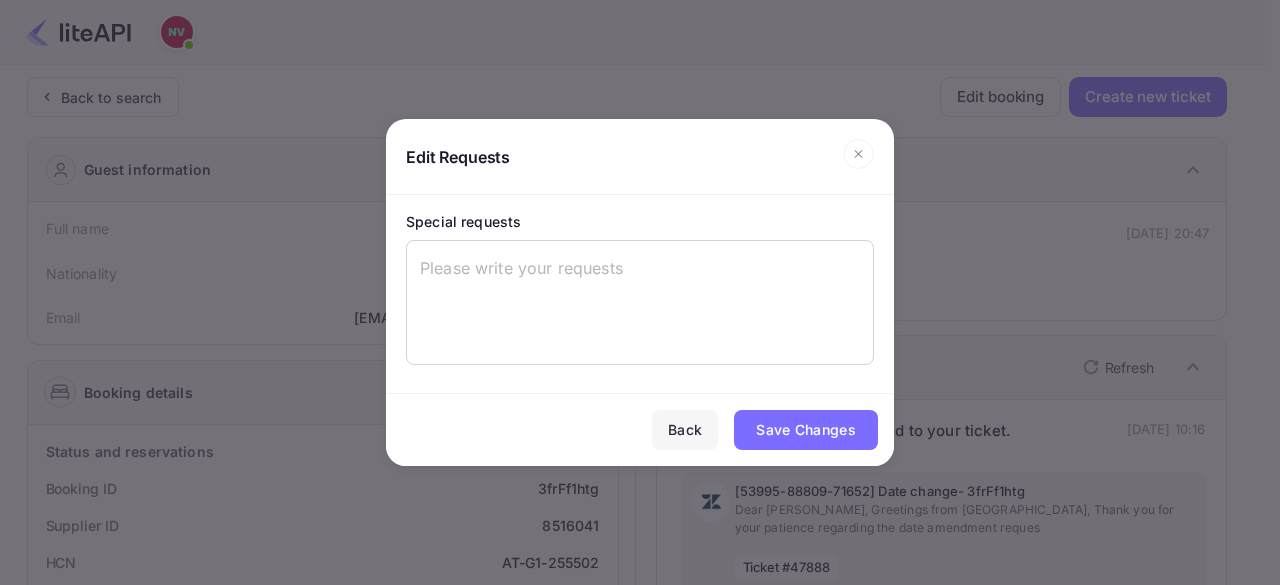 click on "Back" at bounding box center (685, 430) 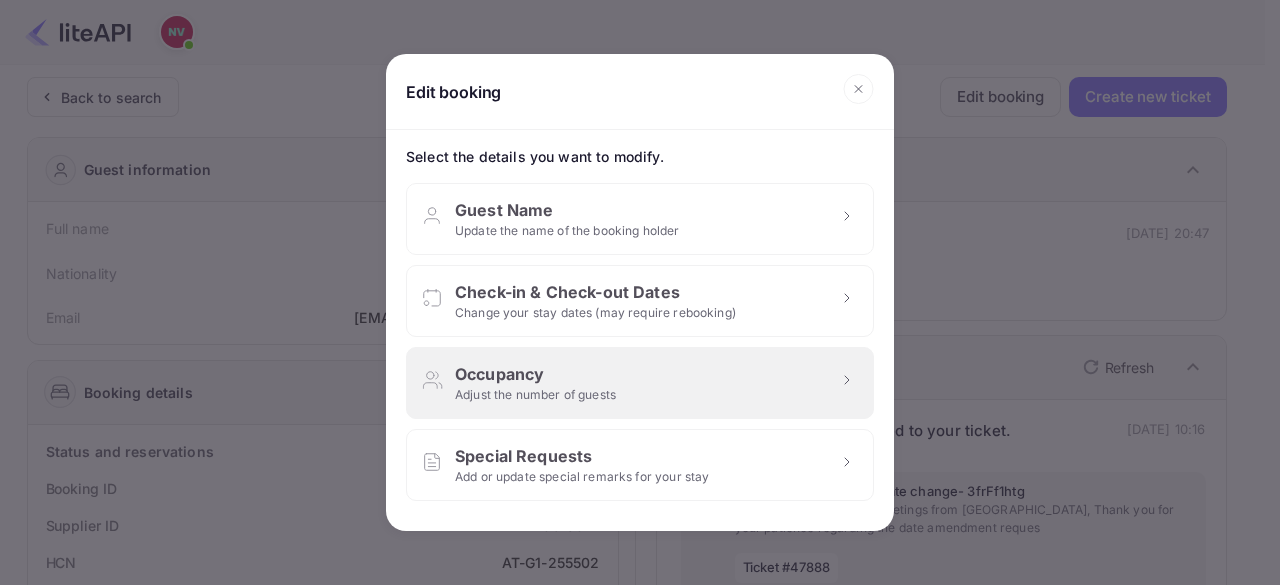 click on "Occupancy Adjust the number of guests" at bounding box center [640, 383] 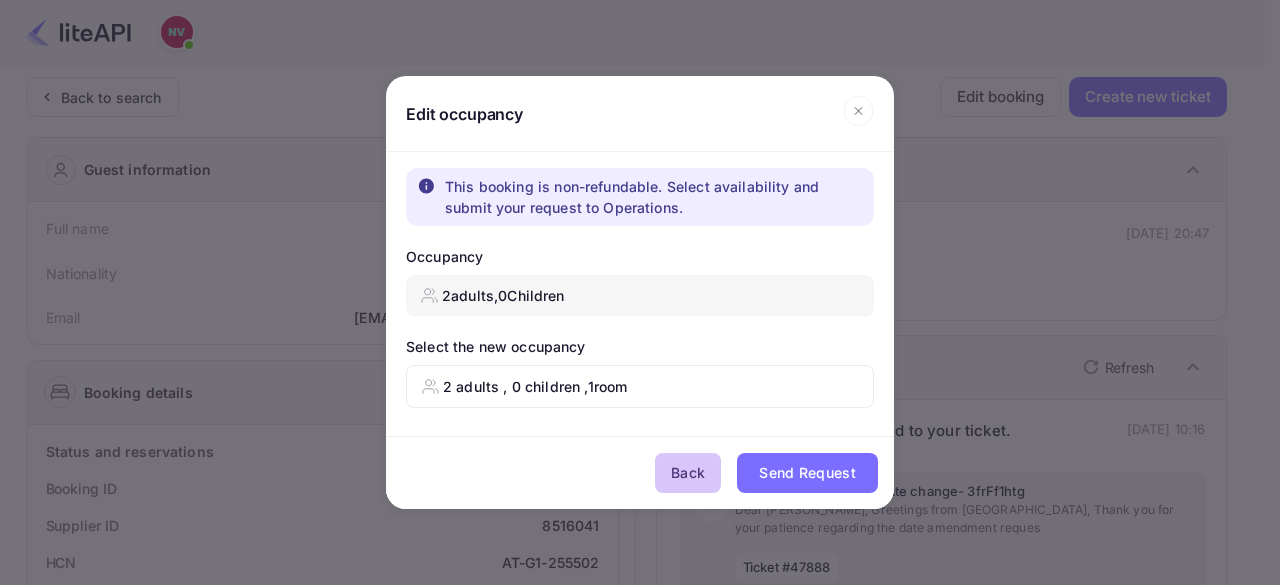 click on "Back" at bounding box center [688, 473] 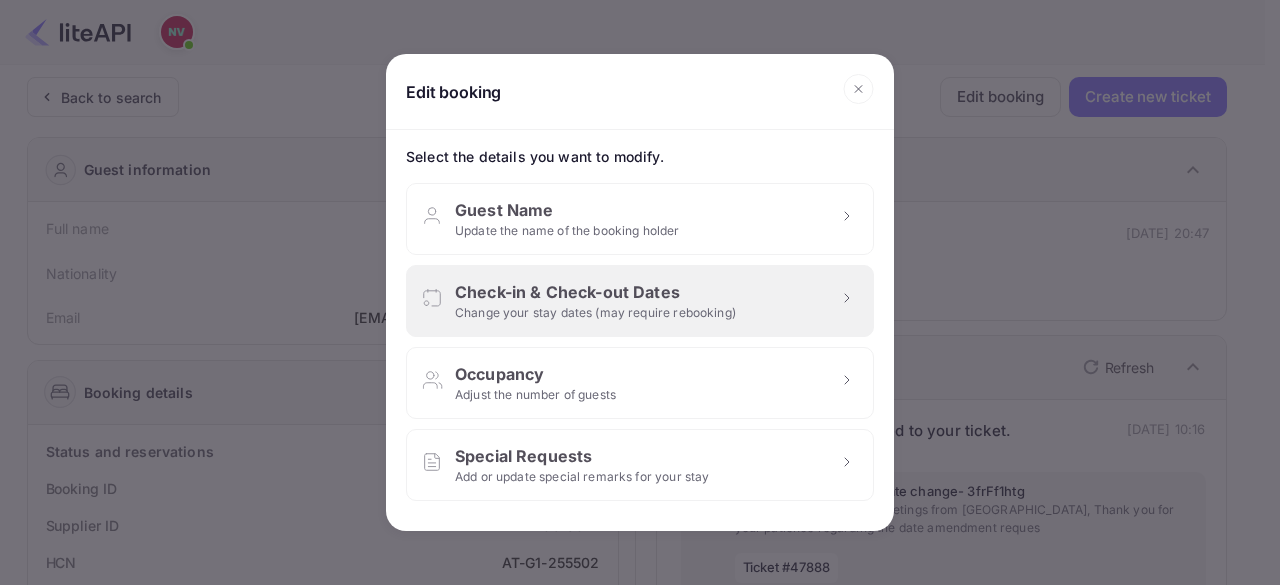 click on "Change your stay dates (may require rebooking)" at bounding box center (595, 313) 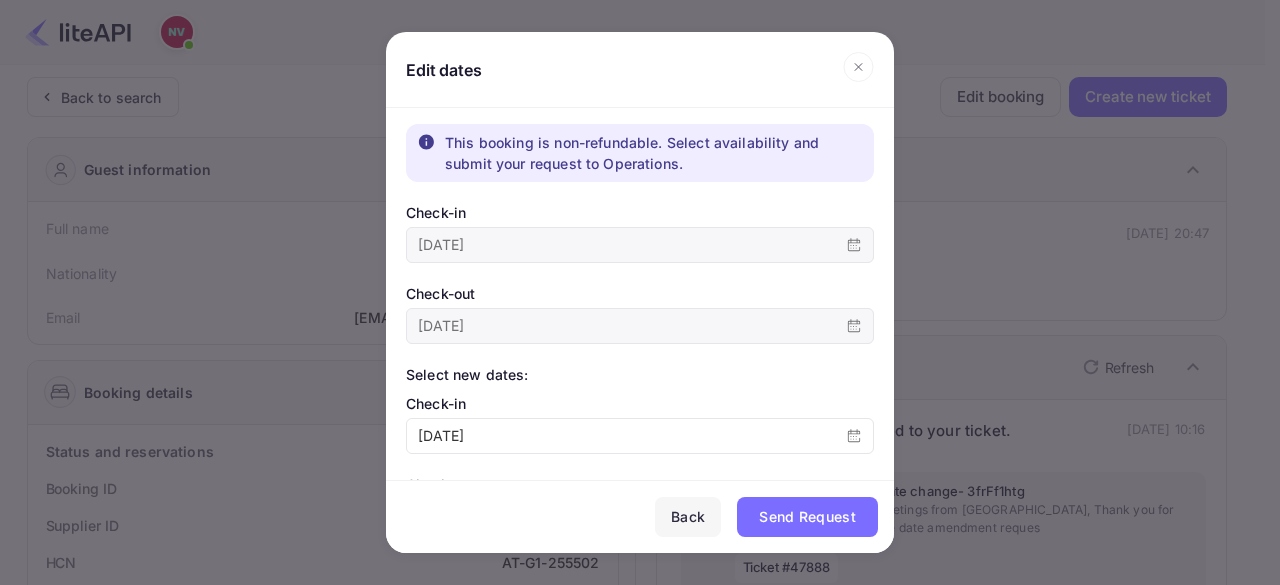 click on "Back" at bounding box center [688, 517] 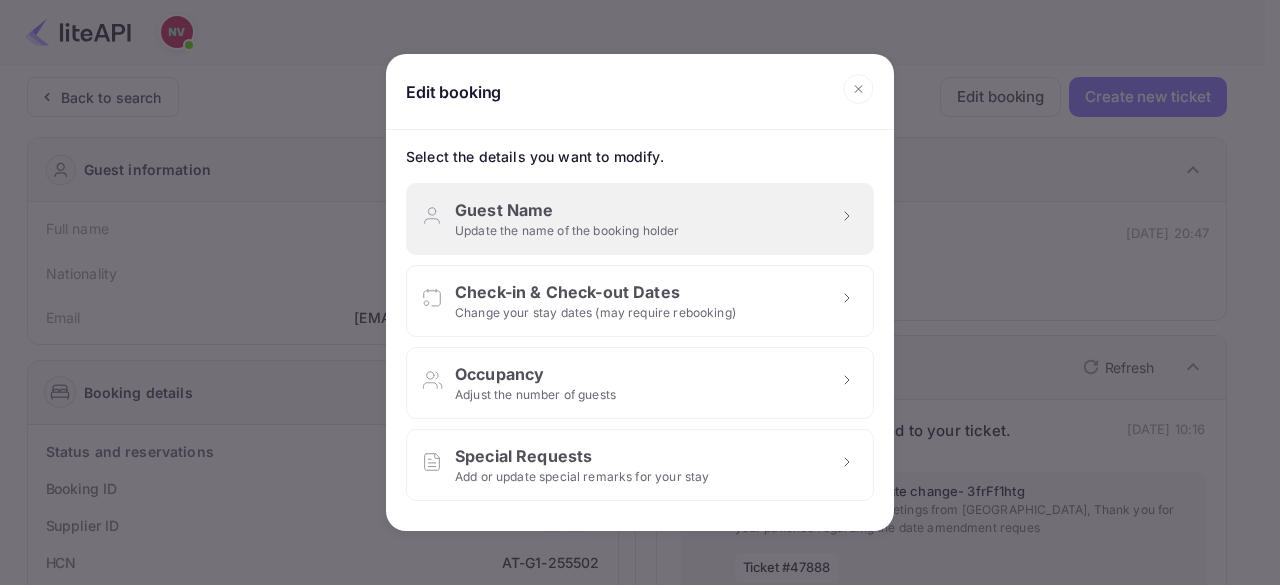 click on "Guest Name" at bounding box center [567, 210] 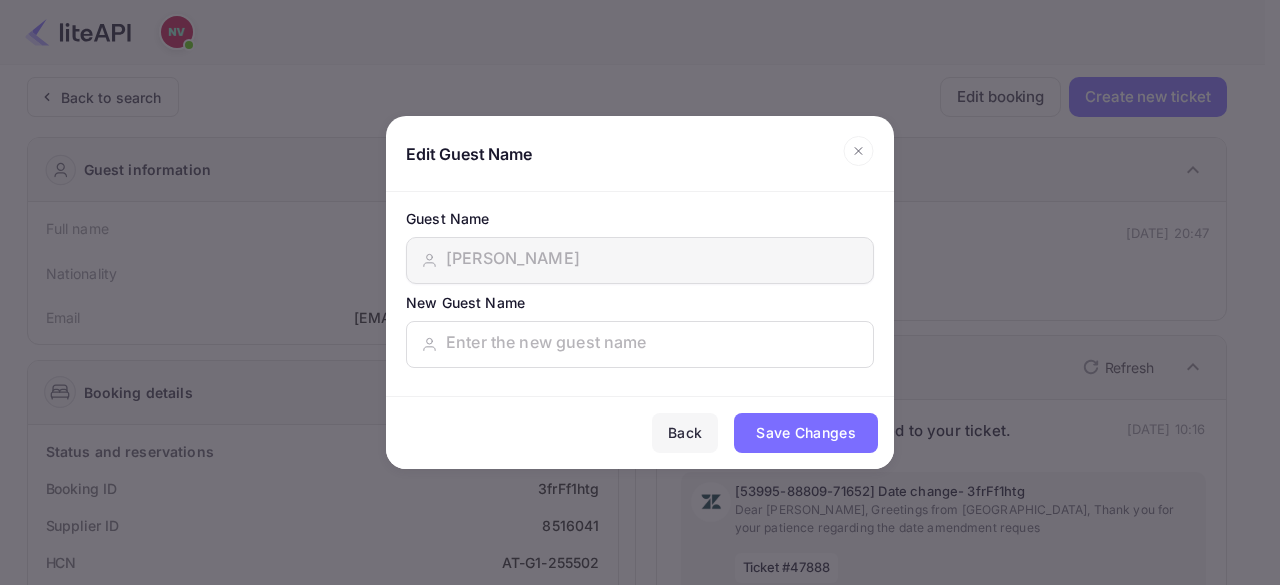 click on "Back" at bounding box center (685, 433) 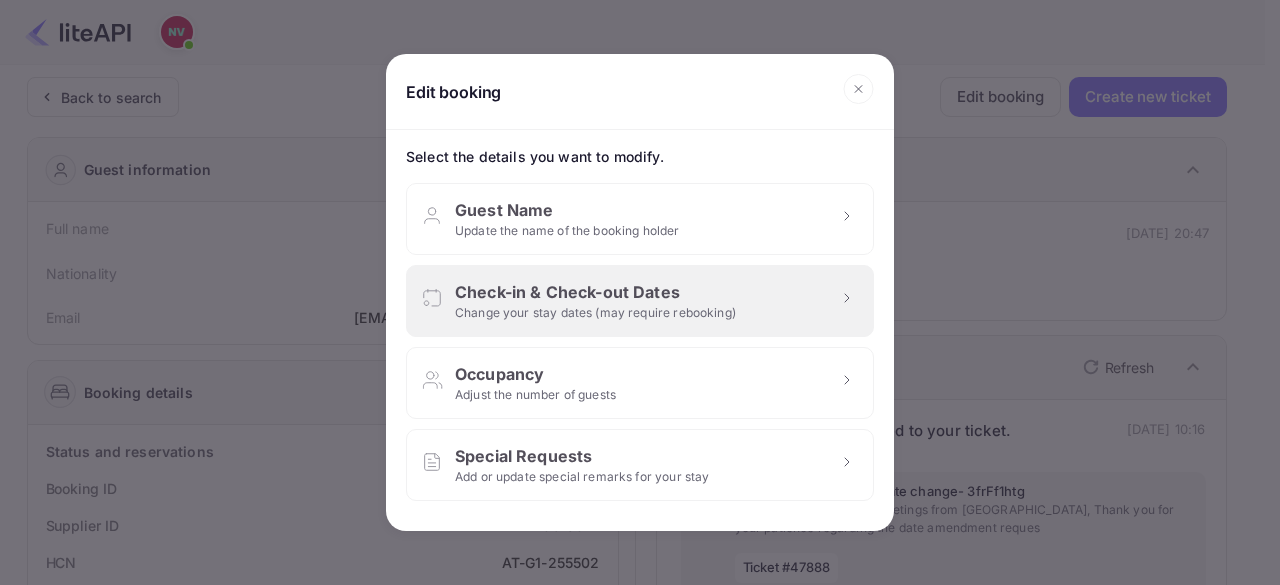 click on "Change your stay dates (may require rebooking)" at bounding box center (595, 313) 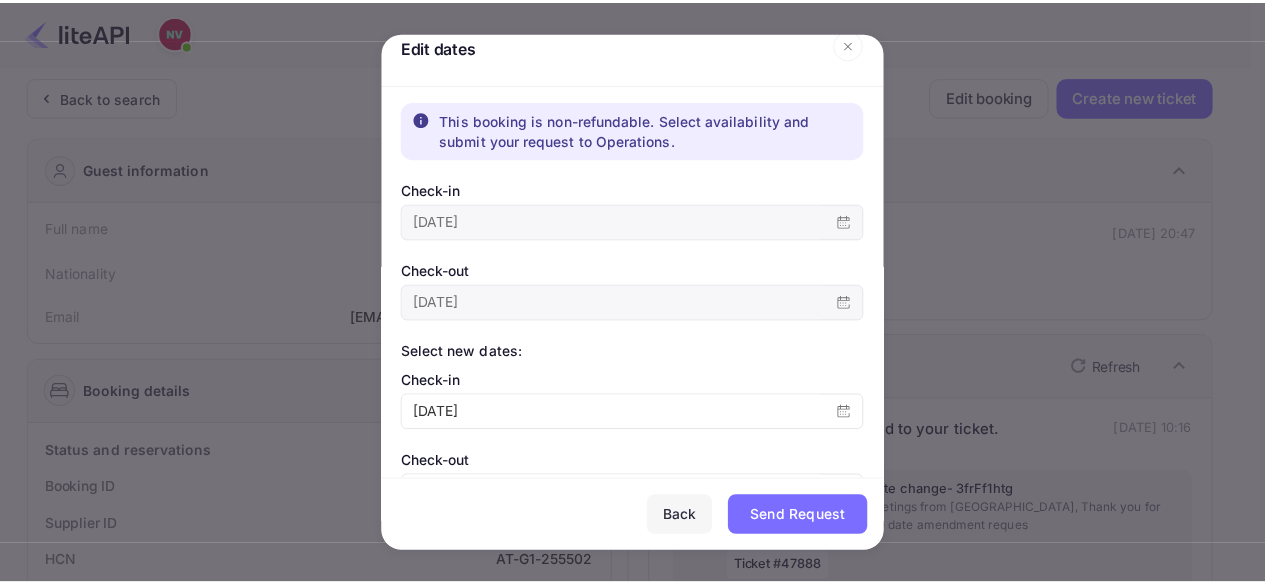 scroll, scrollTop: 0, scrollLeft: 0, axis: both 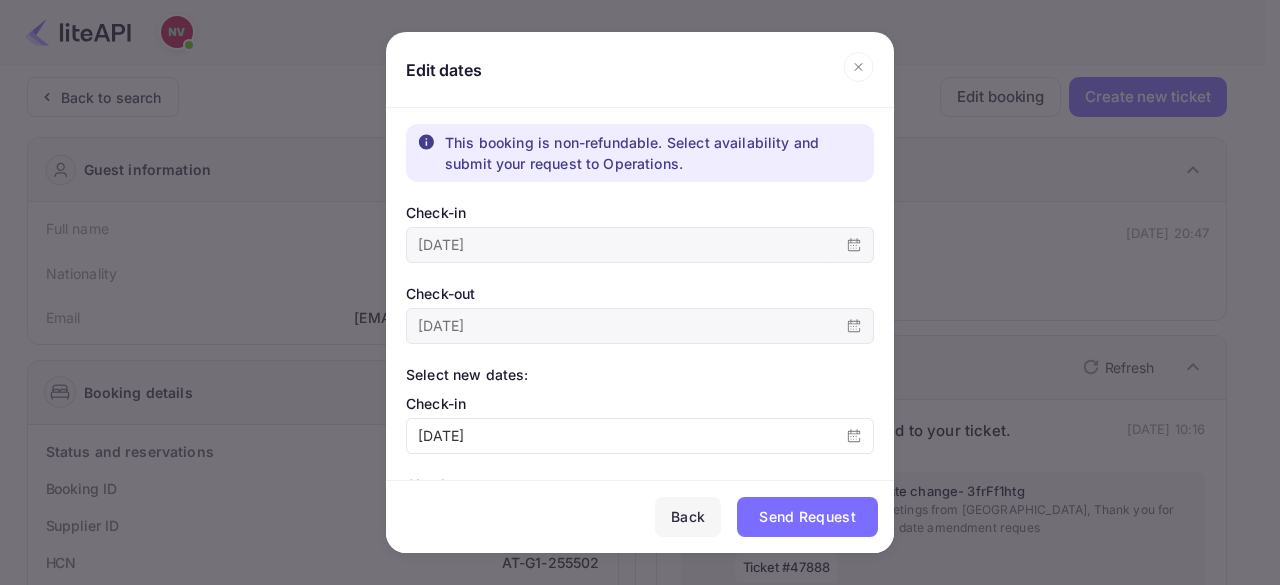 click 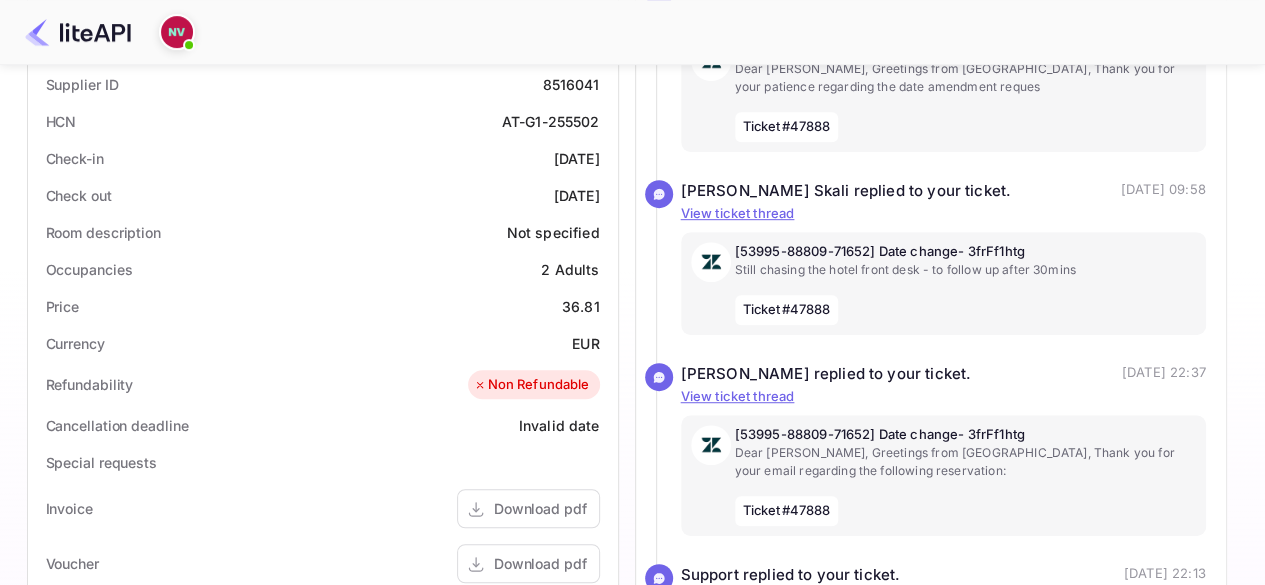 scroll, scrollTop: 600, scrollLeft: 0, axis: vertical 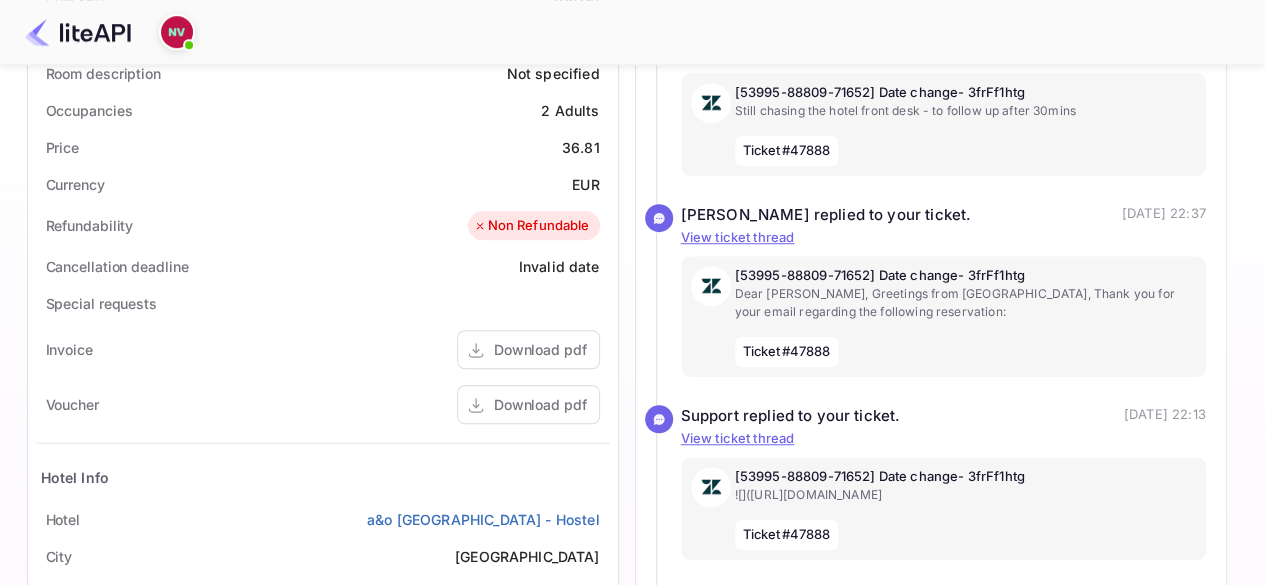 click on "Refundability" at bounding box center (90, 225) 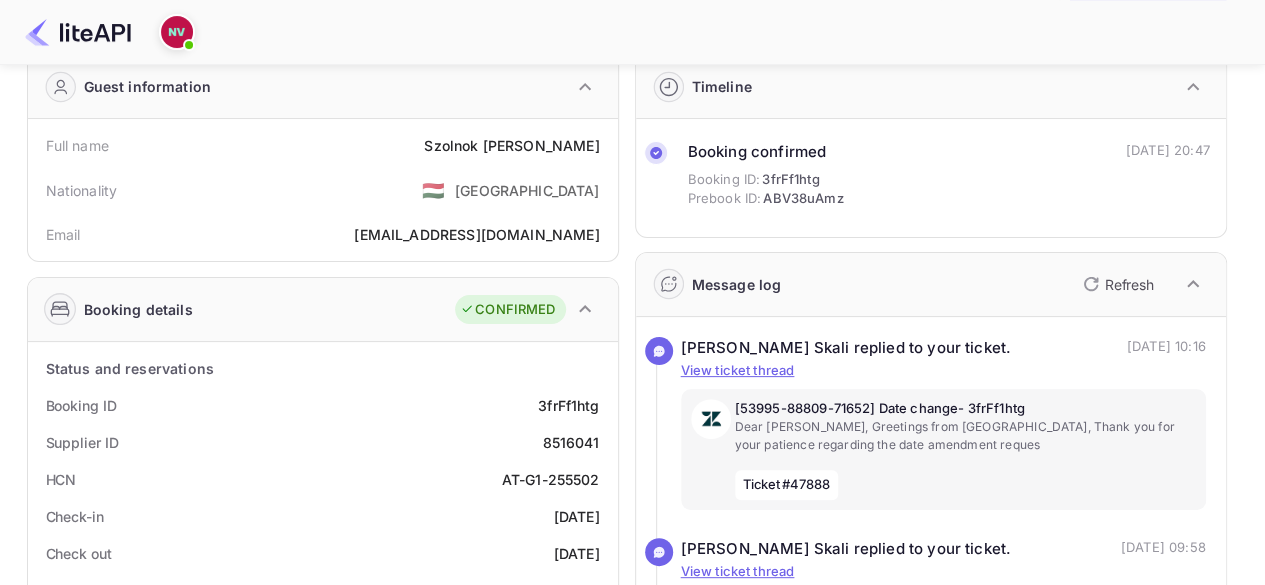 scroll, scrollTop: 0, scrollLeft: 0, axis: both 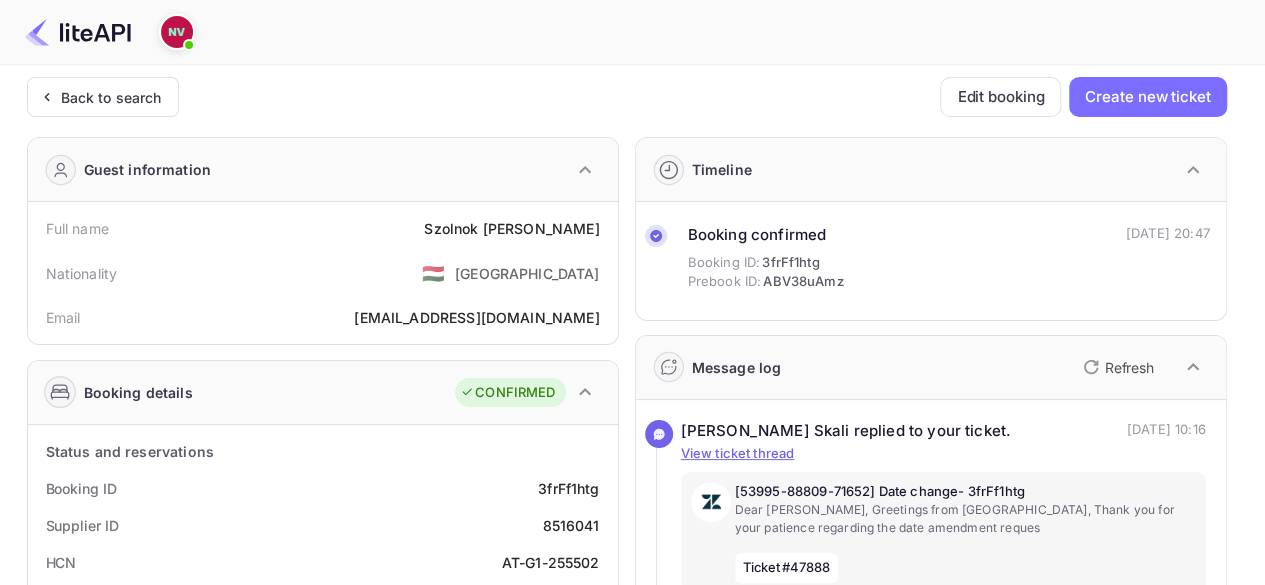click at bounding box center [78, 32] 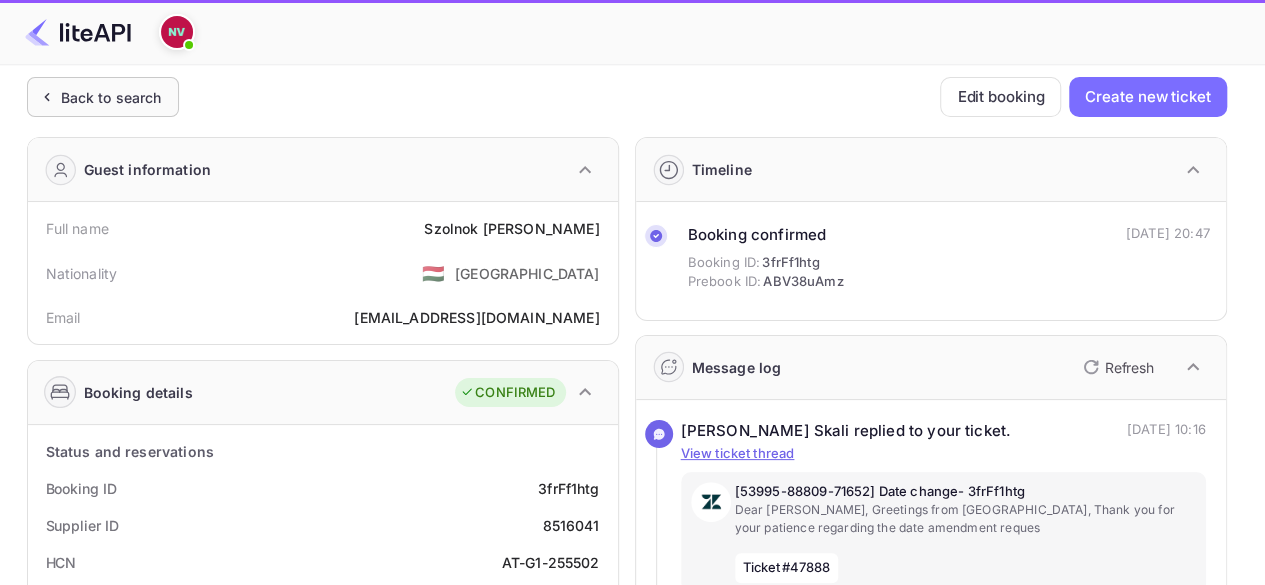 click on "Back to search" at bounding box center (99, 97) 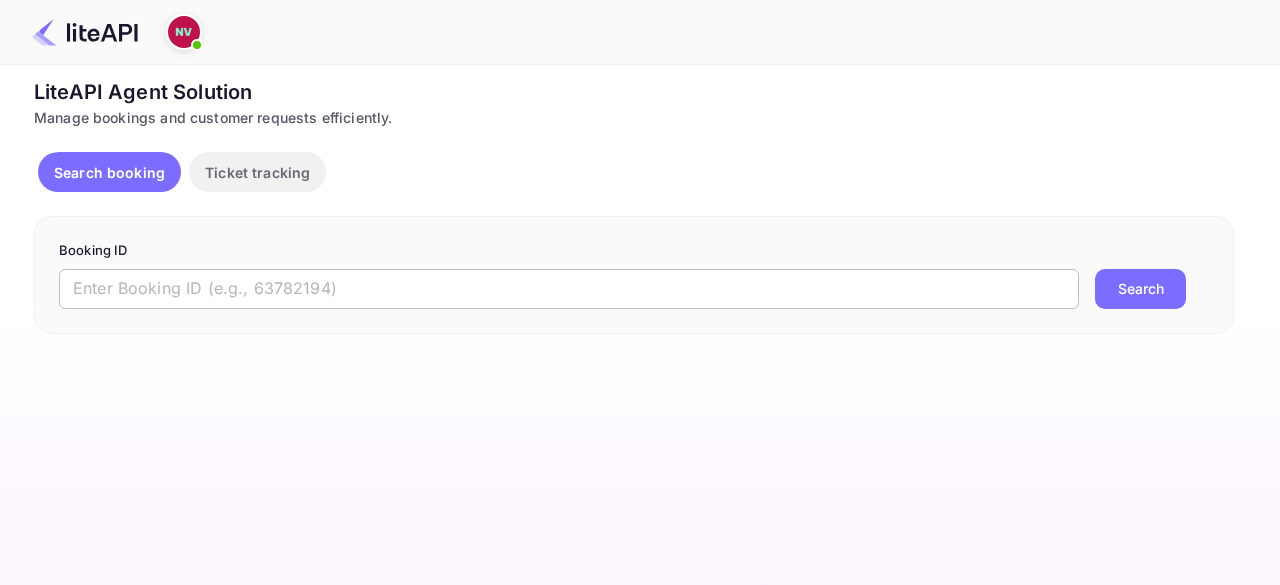 click at bounding box center [569, 289] 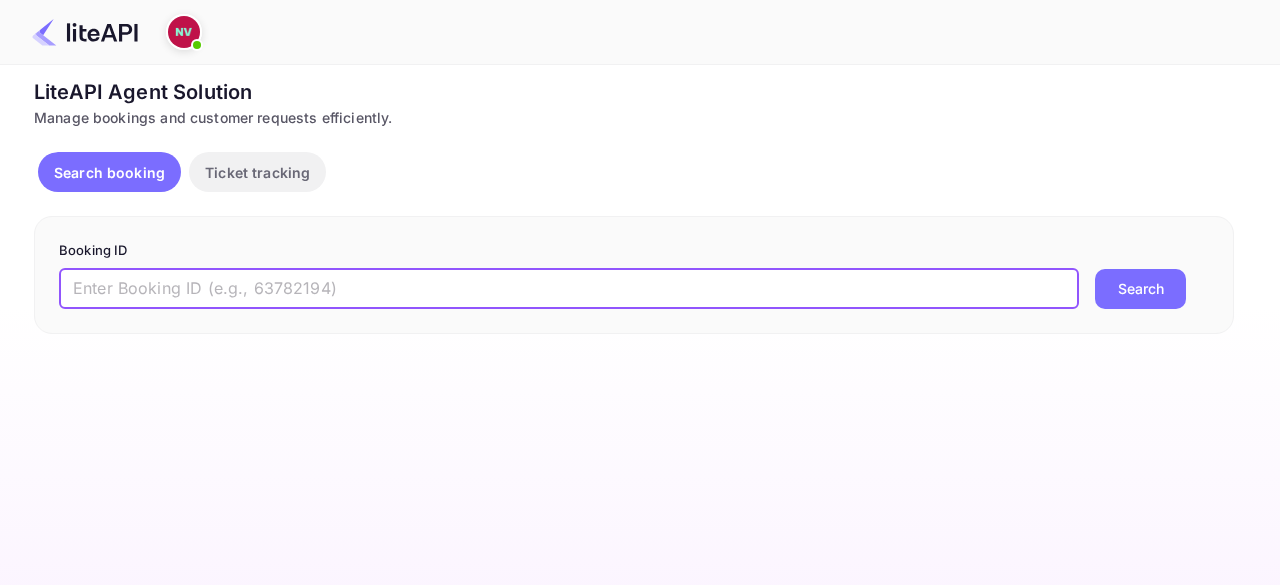 paste on "8569708" 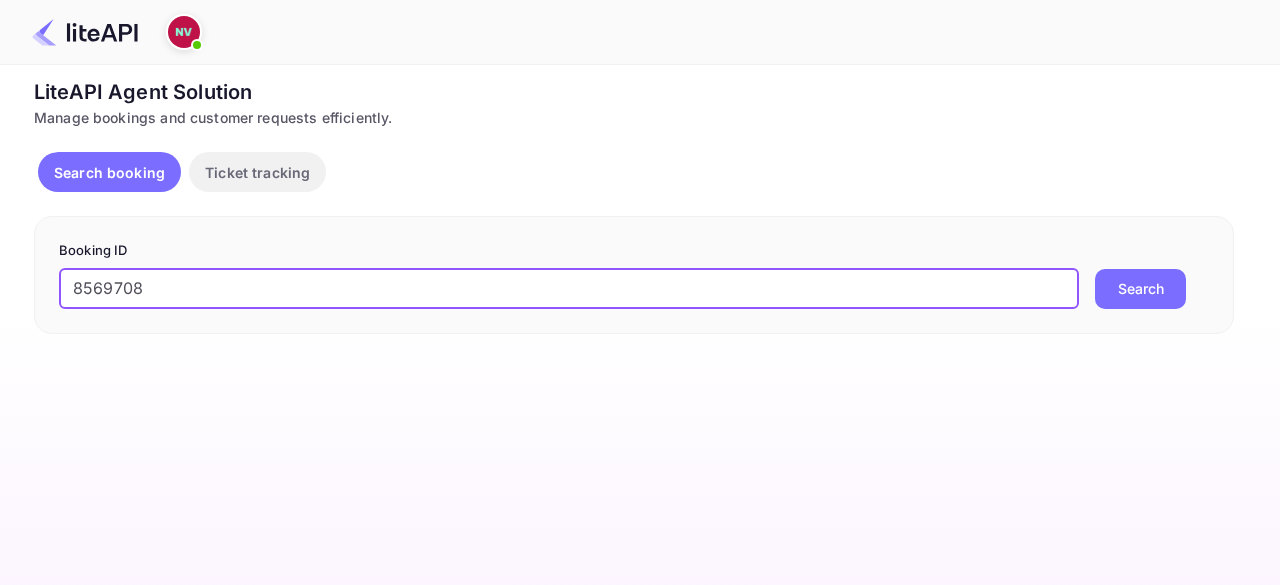 type on "8569708" 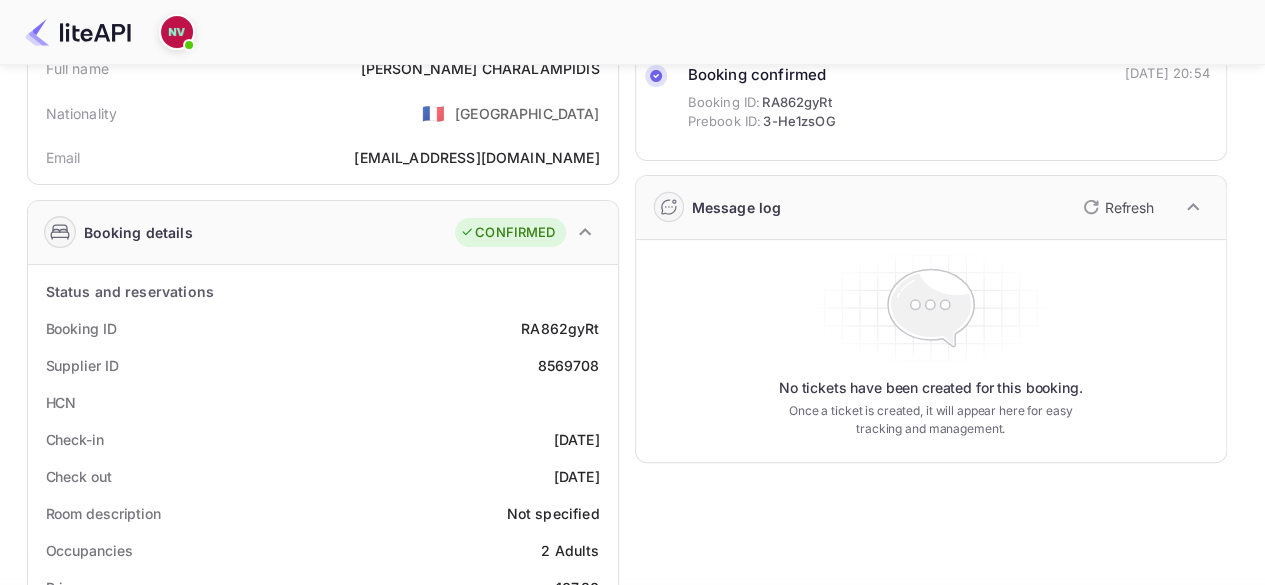 scroll, scrollTop: 100, scrollLeft: 0, axis: vertical 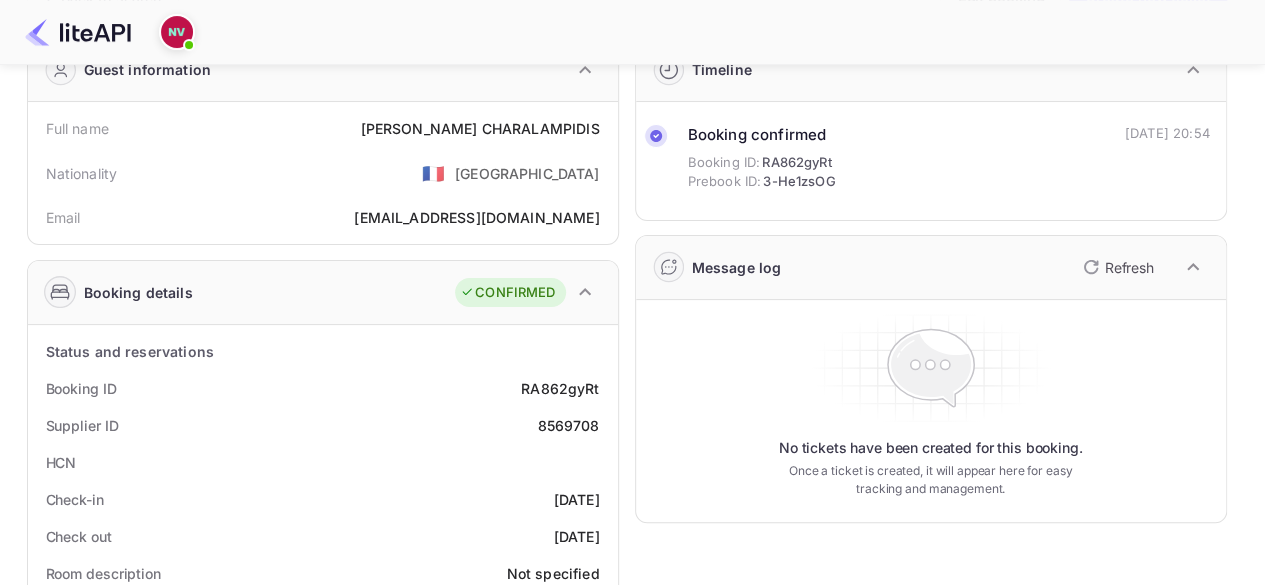 click on "Refresh" at bounding box center [1129, 267] 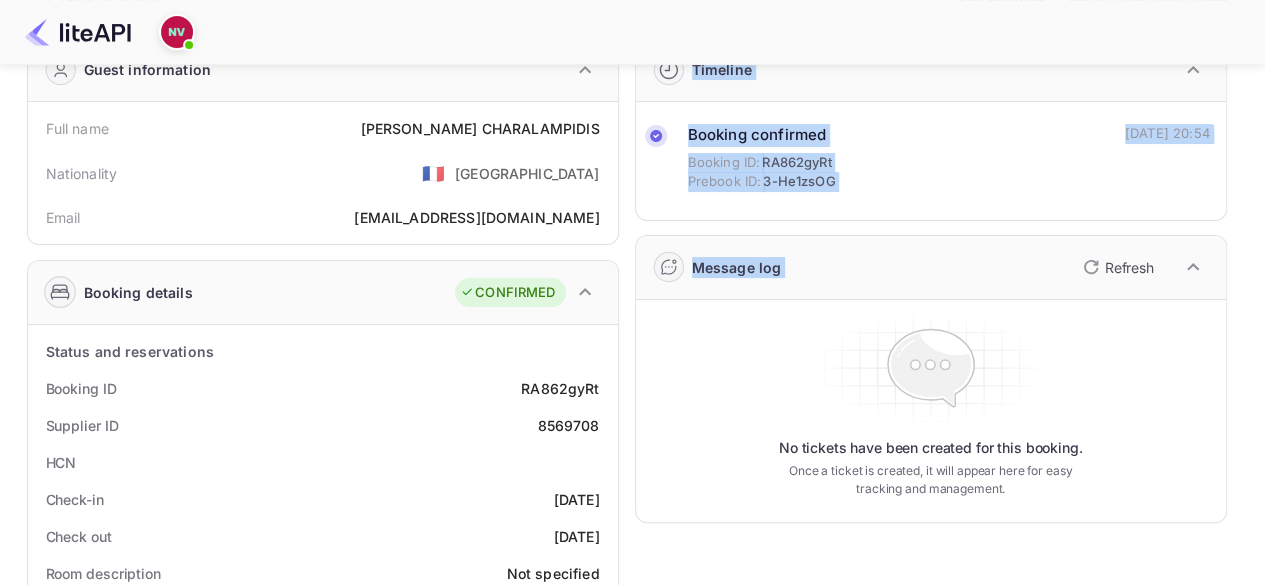 drag, startPoint x: 928, startPoint y: 359, endPoint x: 1018, endPoint y: 363, distance: 90.088844 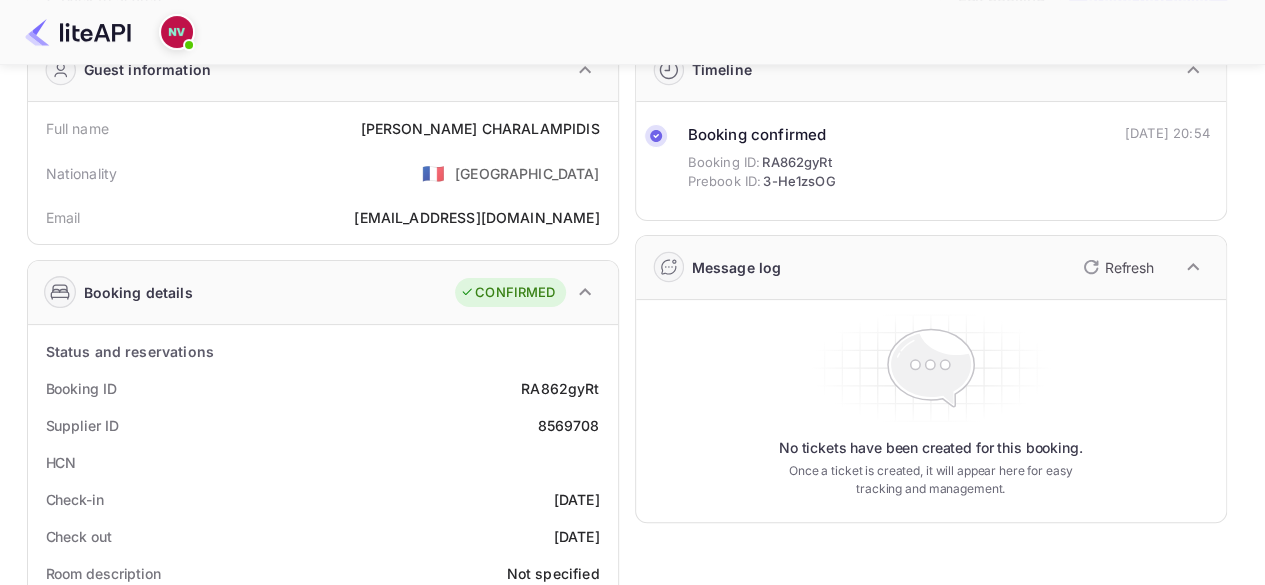 click 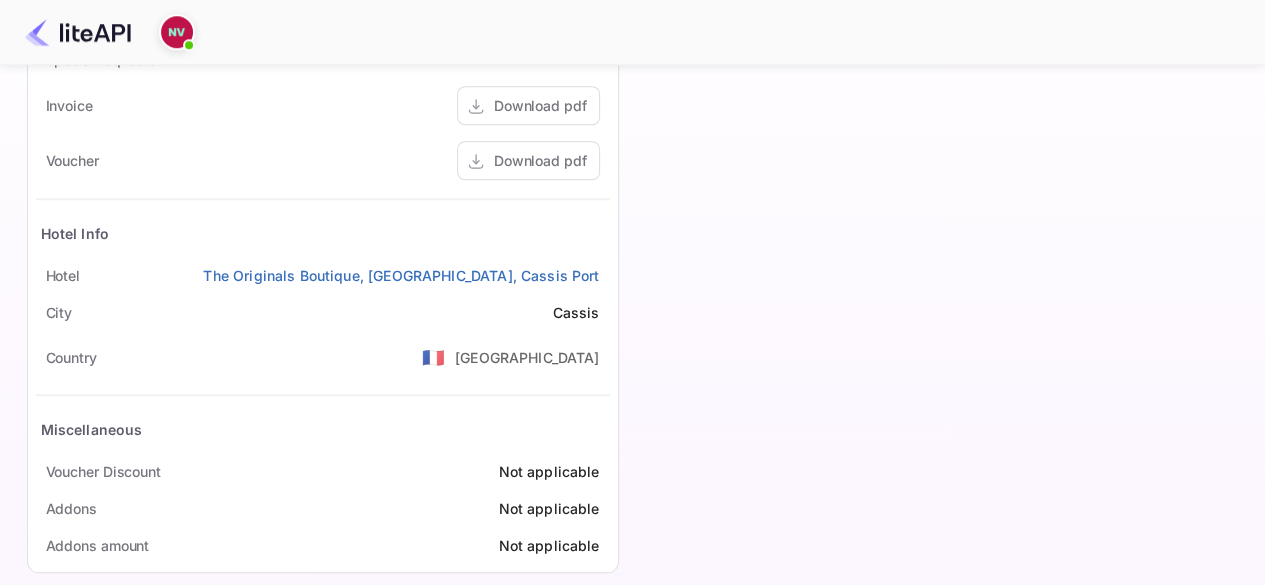 scroll, scrollTop: 866, scrollLeft: 0, axis: vertical 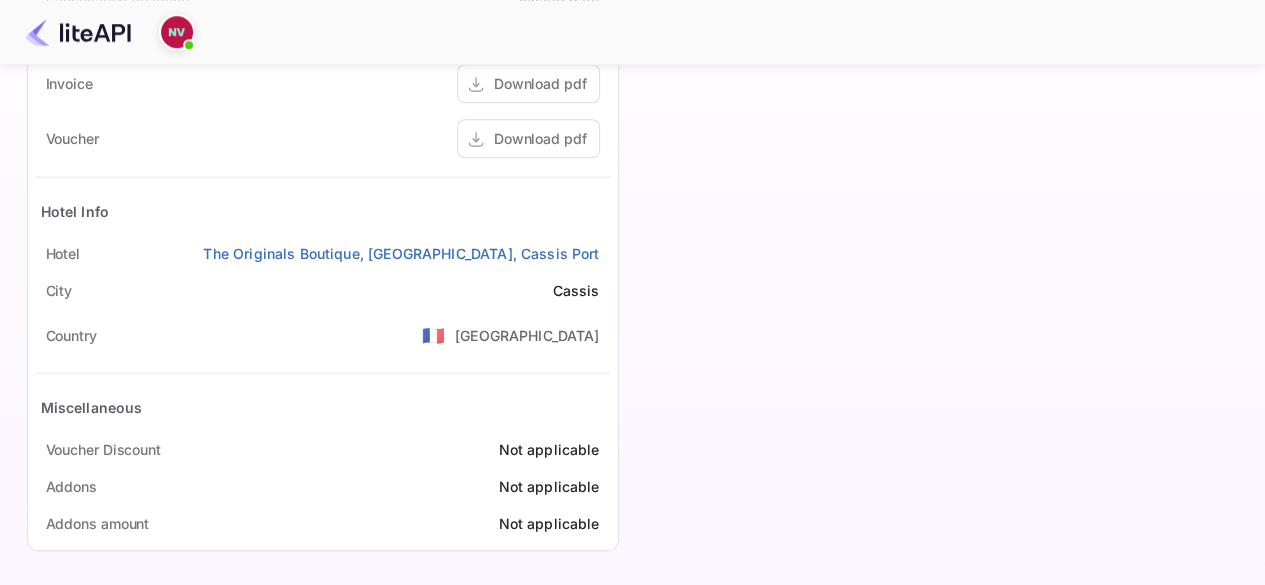 click at bounding box center [177, 32] 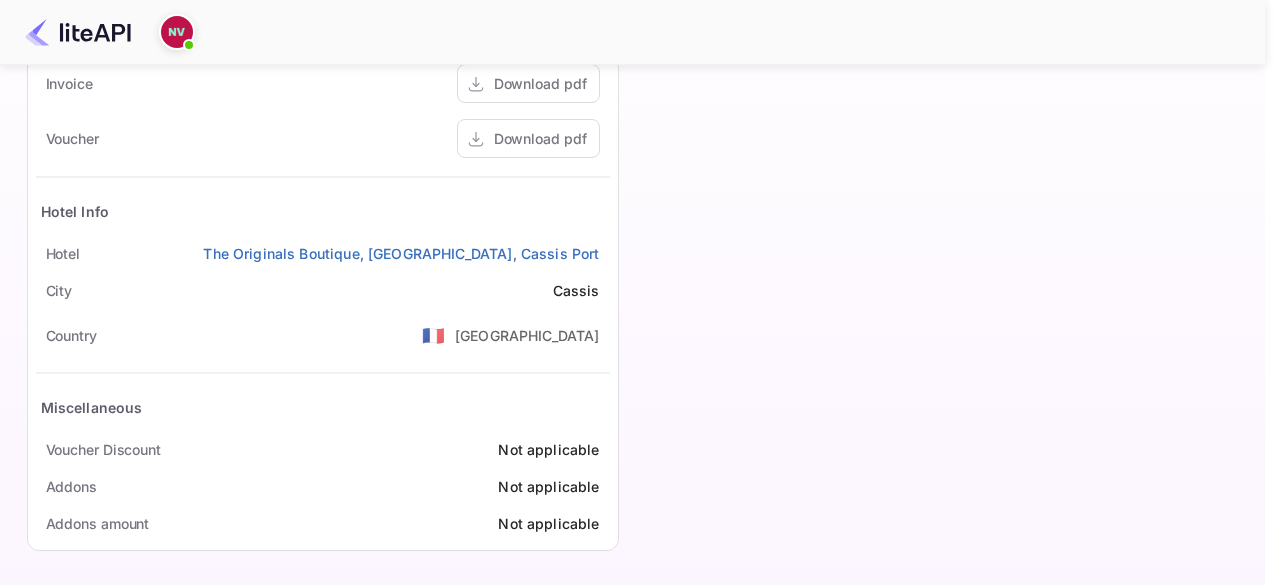click at bounding box center [632, 589] 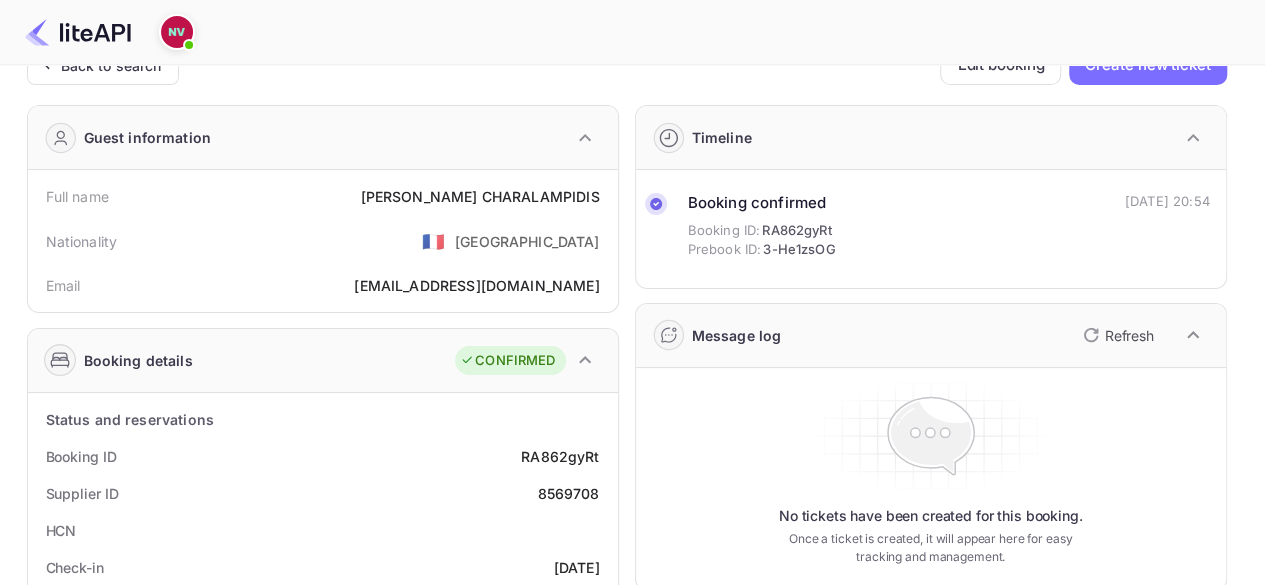 scroll, scrollTop: 0, scrollLeft: 0, axis: both 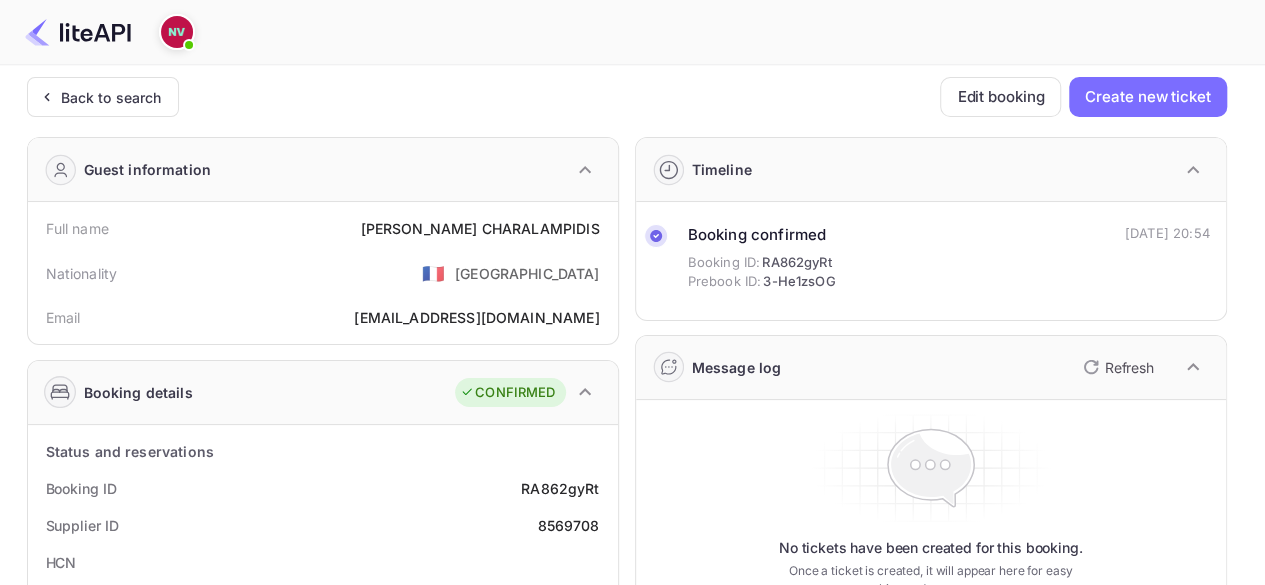 click 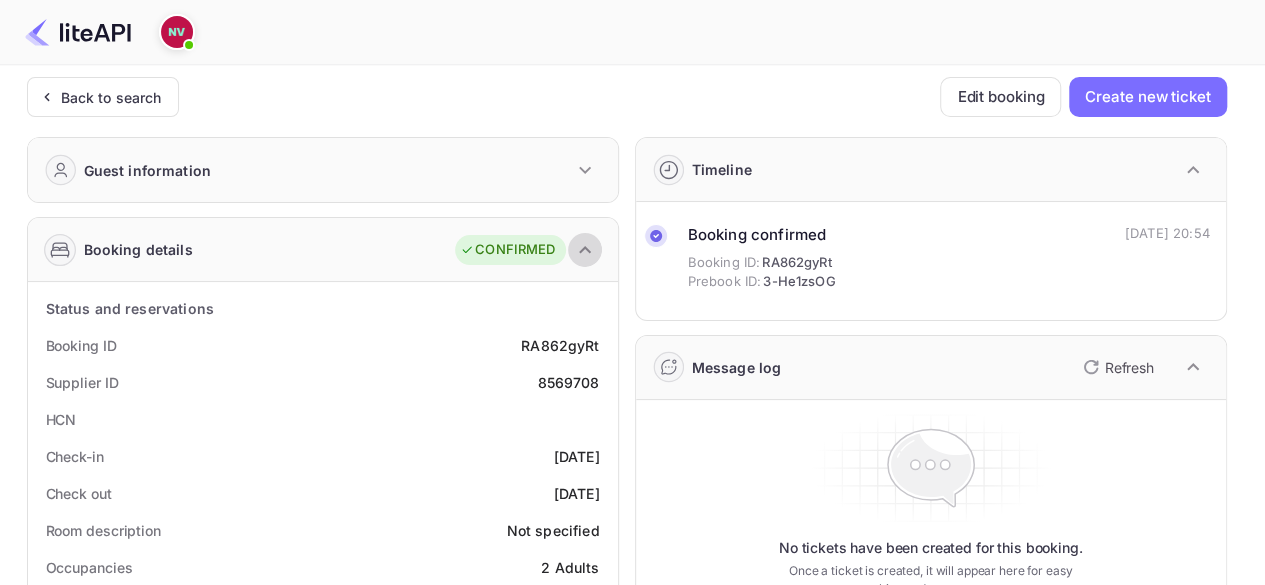 click 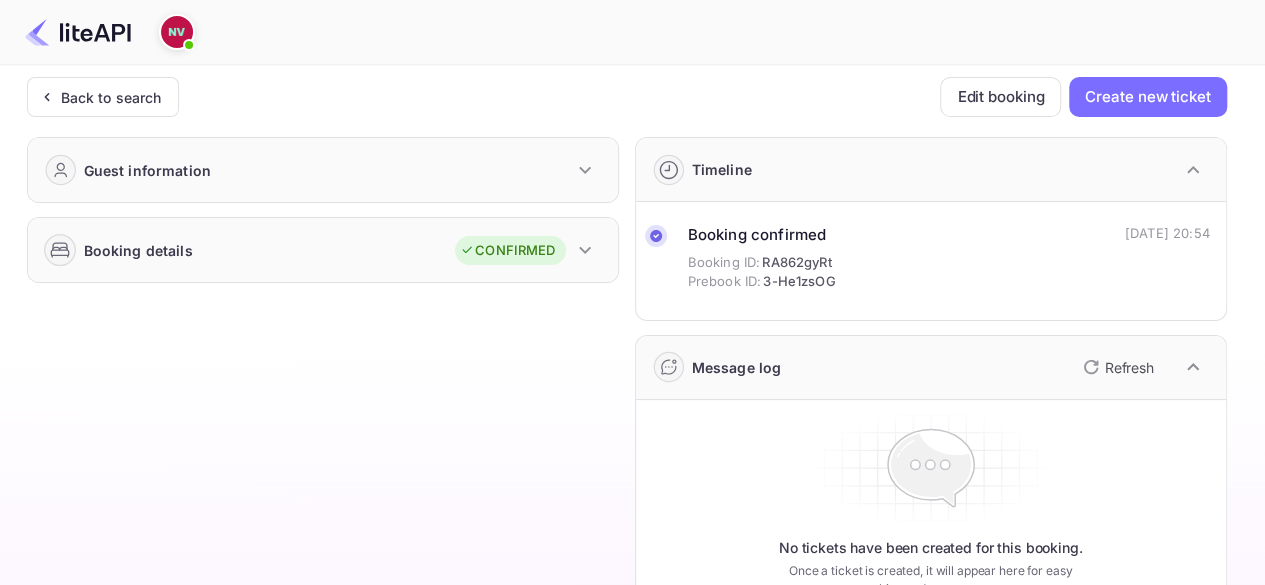 click 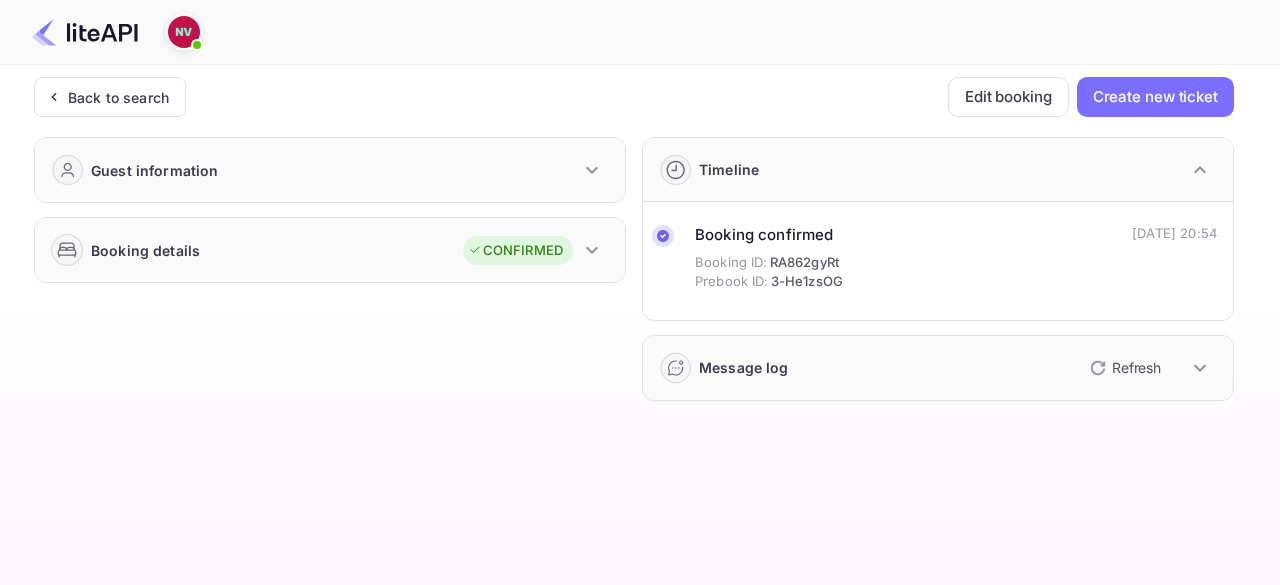 click at bounding box center (1200, 170) 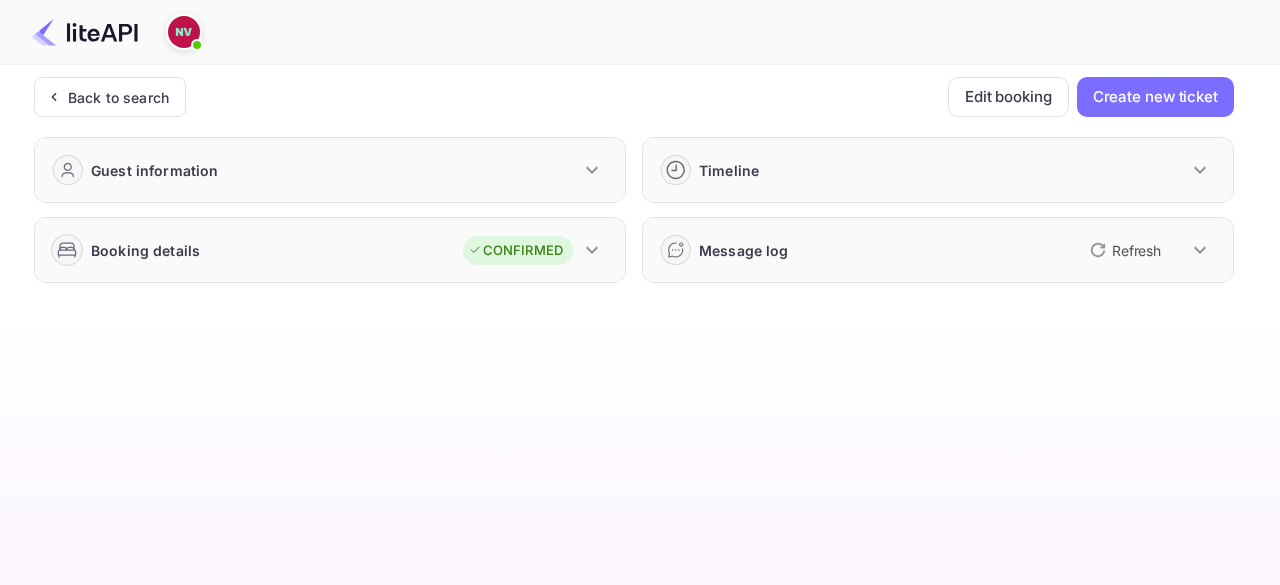 click 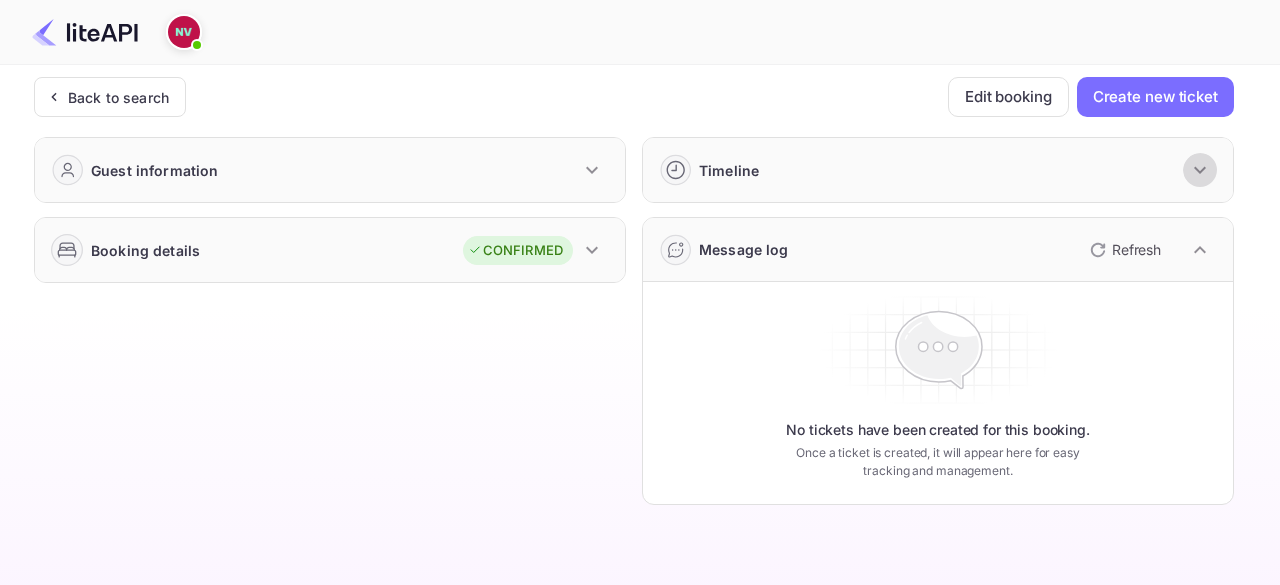 click 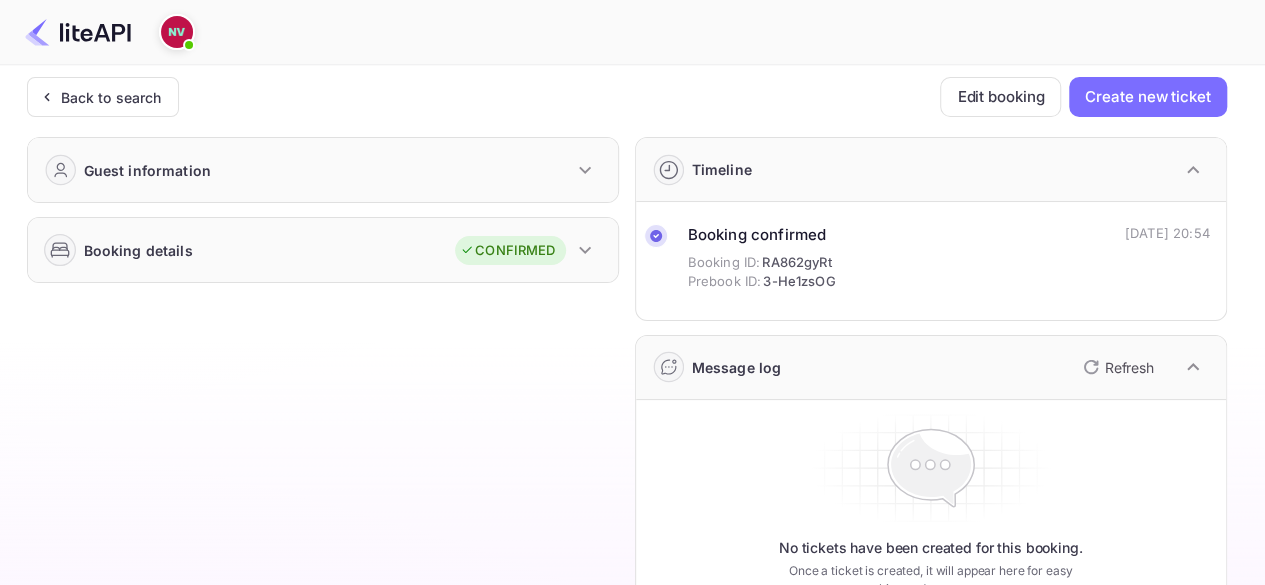 click 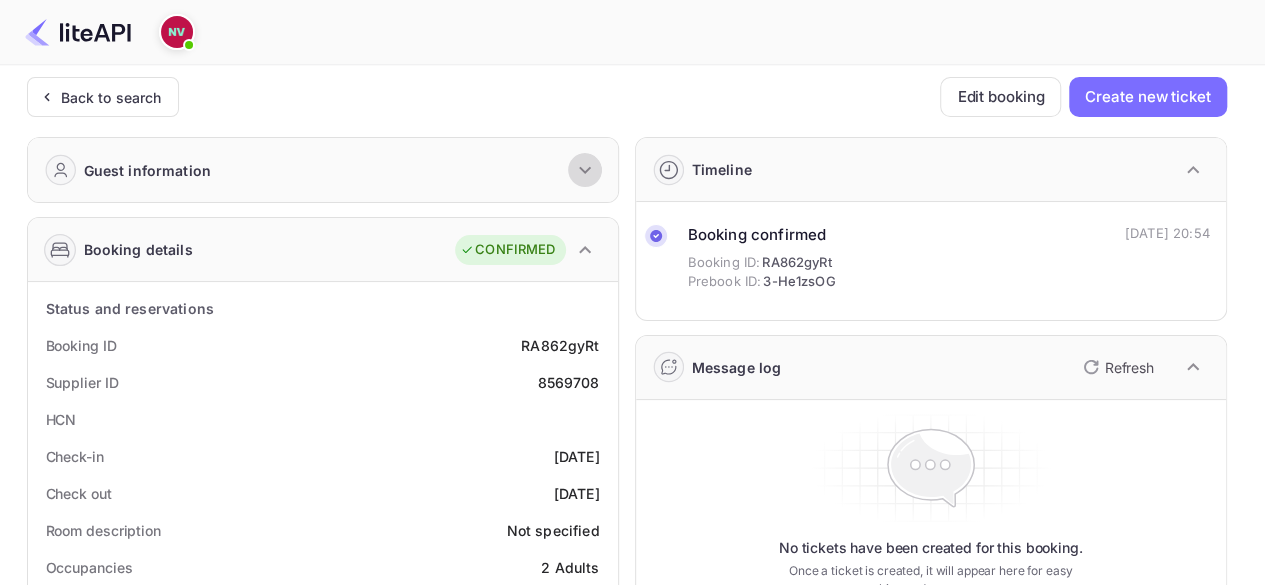 click 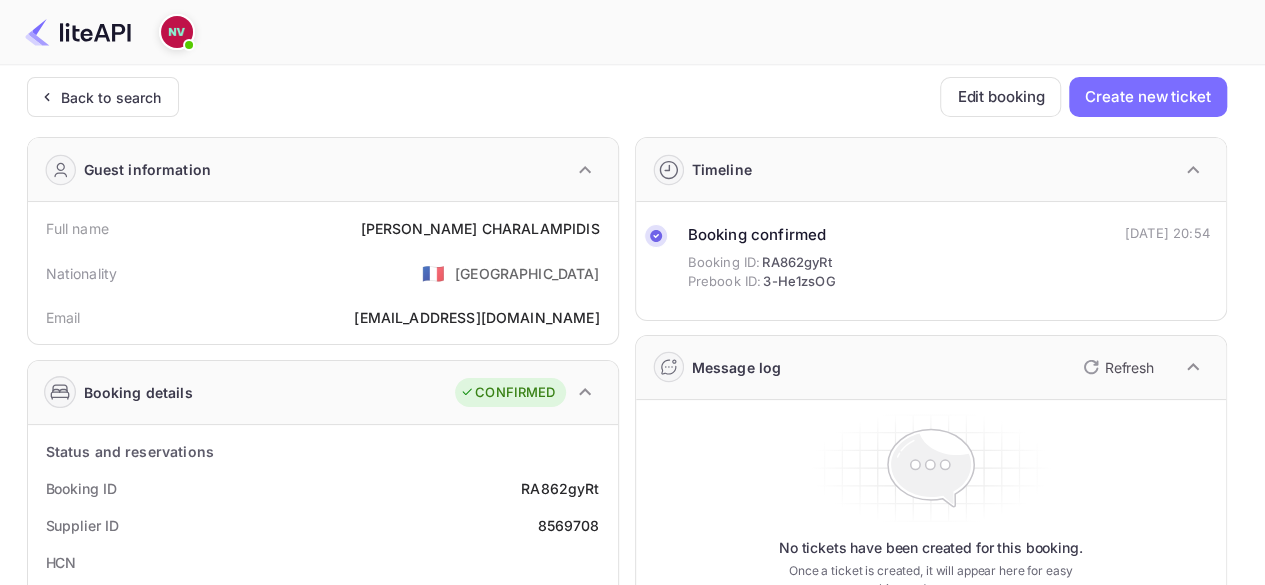 click on "Refresh" at bounding box center (1129, 367) 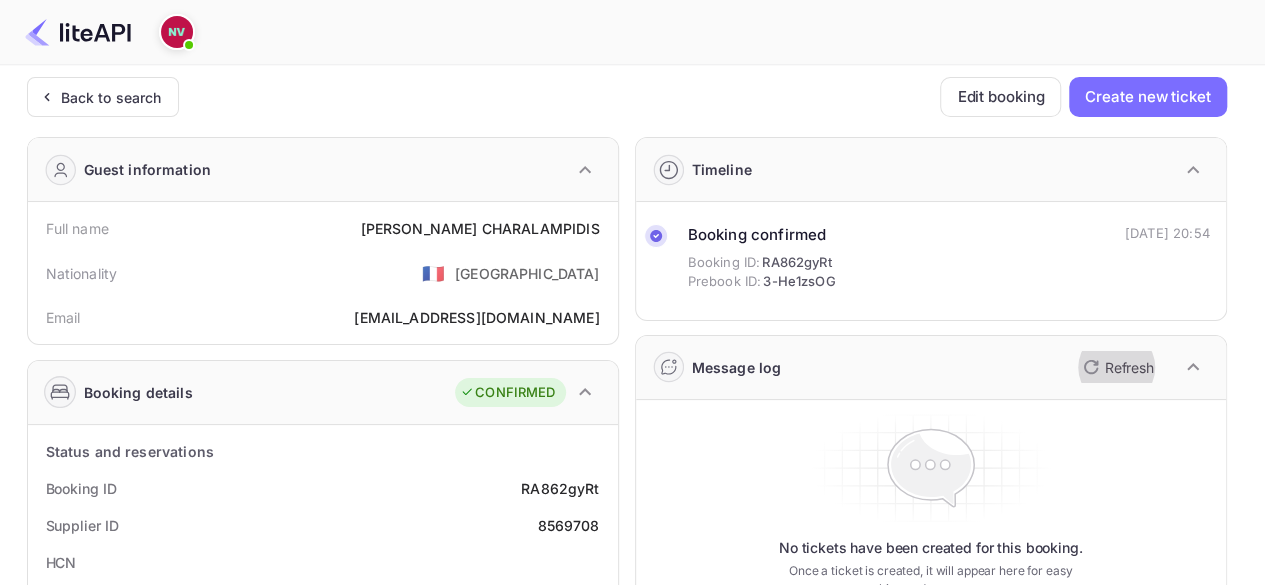 click on "Refresh" at bounding box center (1129, 367) 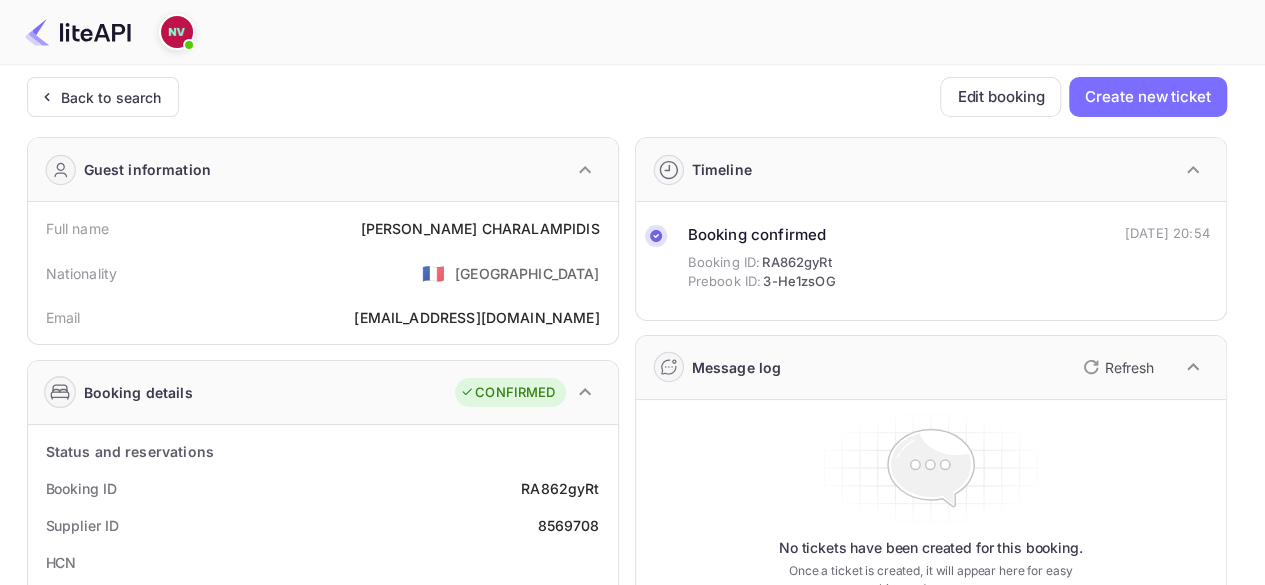 click on "Refresh" at bounding box center [1129, 367] 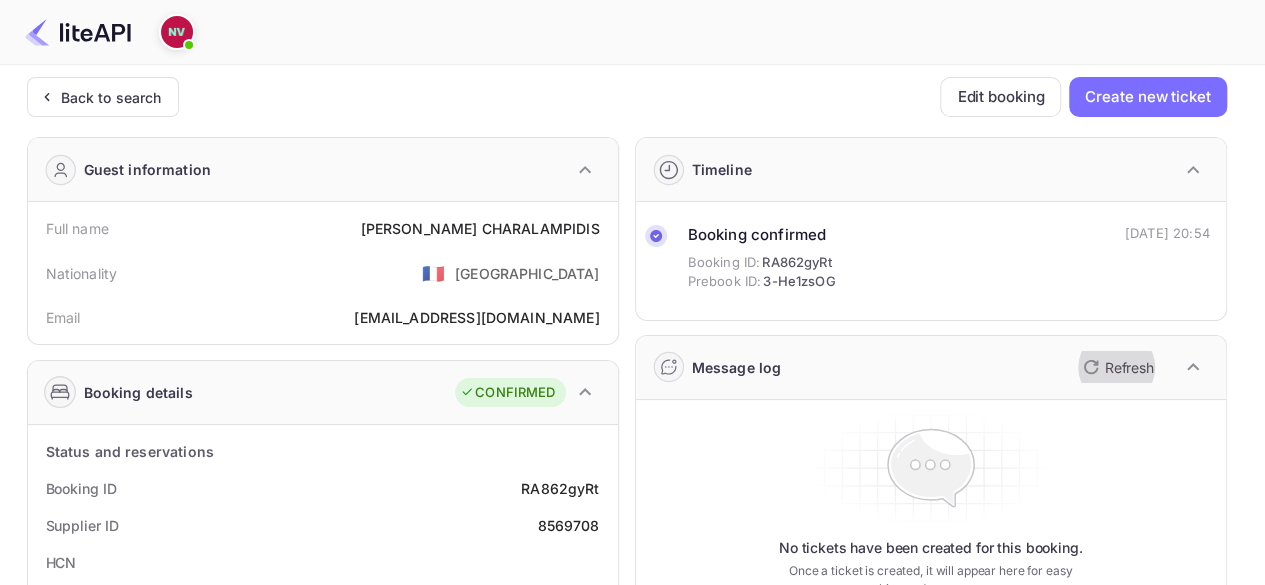 click on "Refresh" at bounding box center (1129, 367) 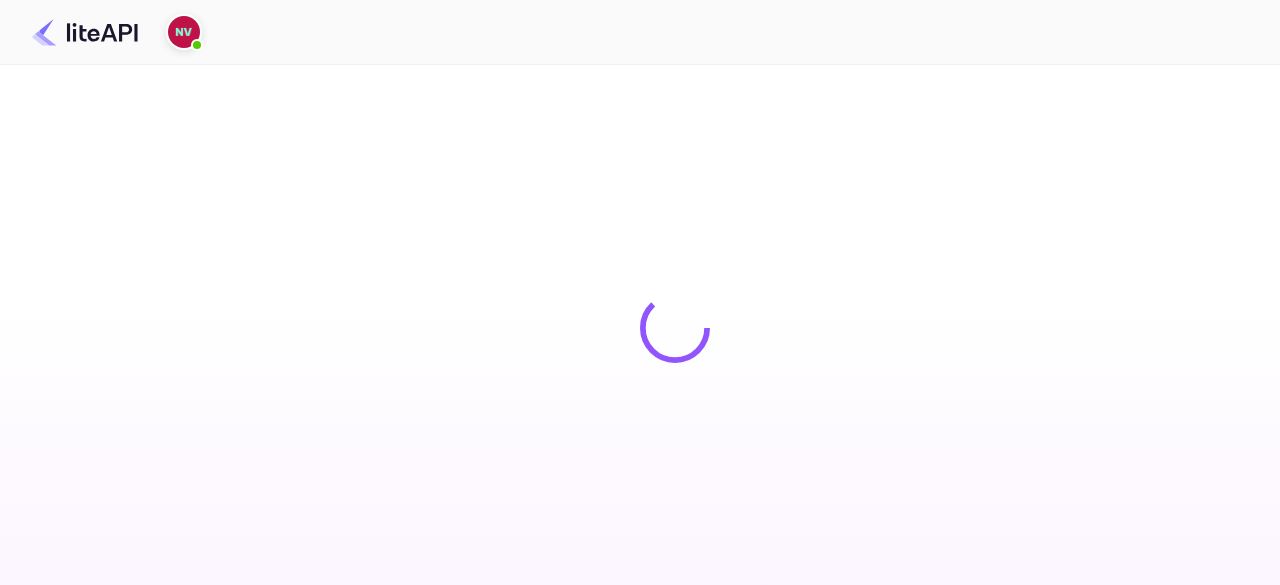 scroll, scrollTop: 0, scrollLeft: 0, axis: both 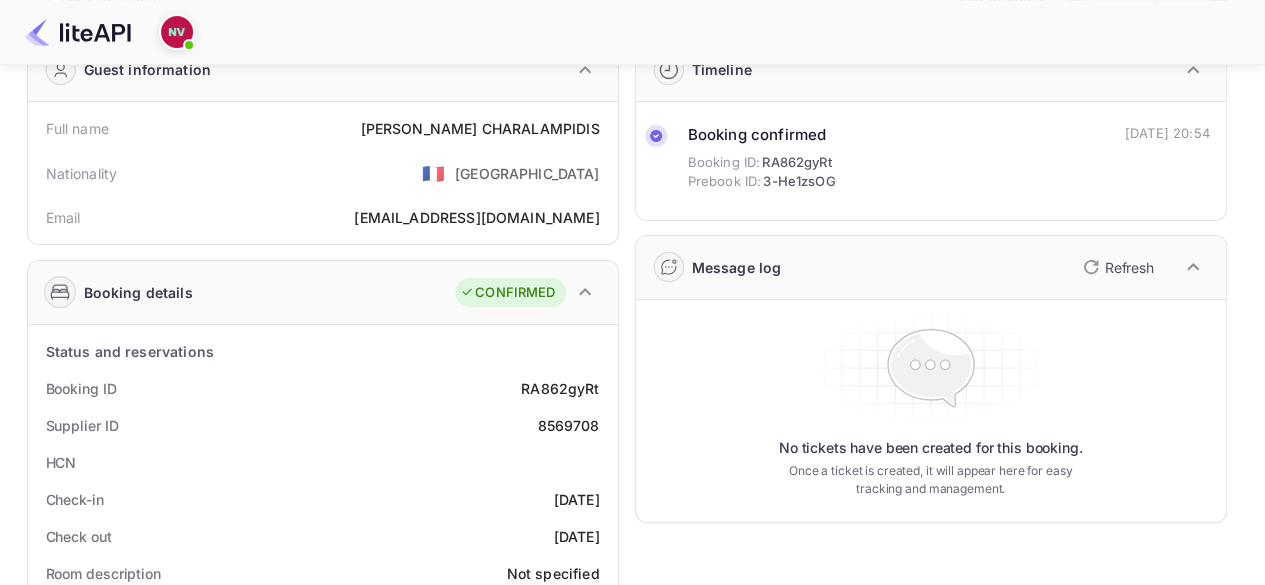 click on "Message log Refresh" at bounding box center [931, 268] 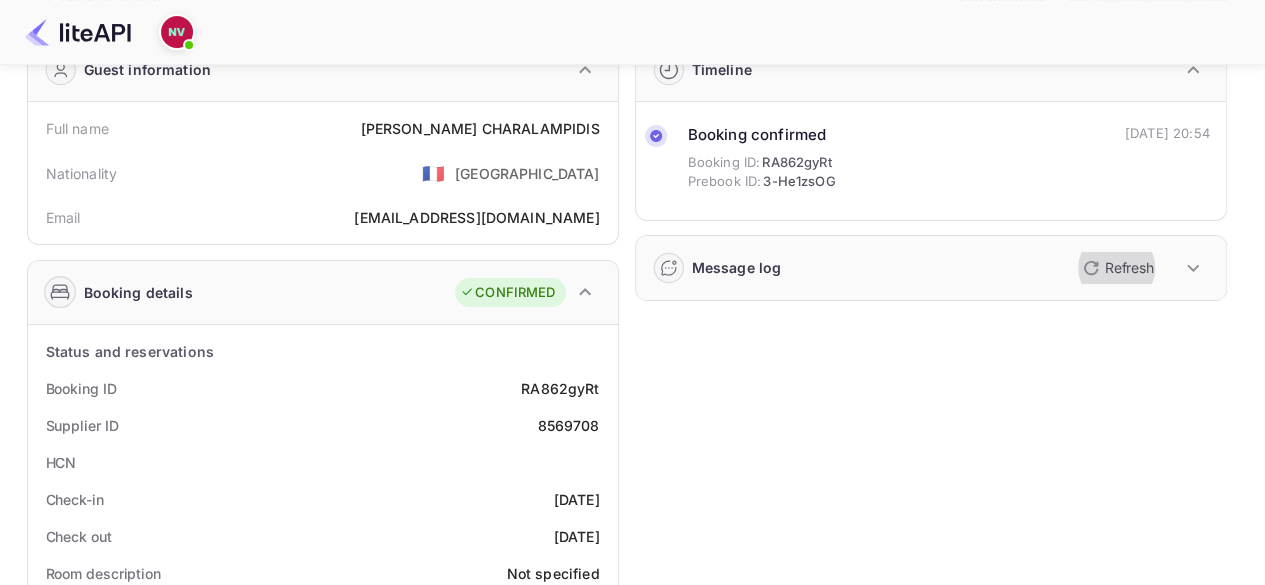 click on "Refresh" at bounding box center (1129, 267) 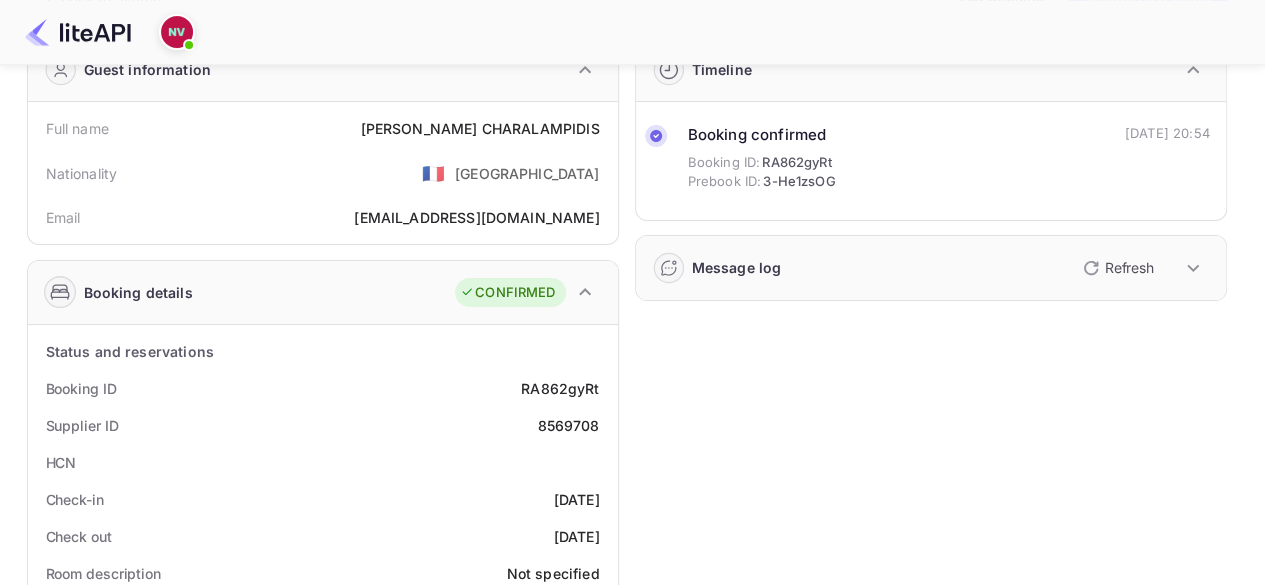 click 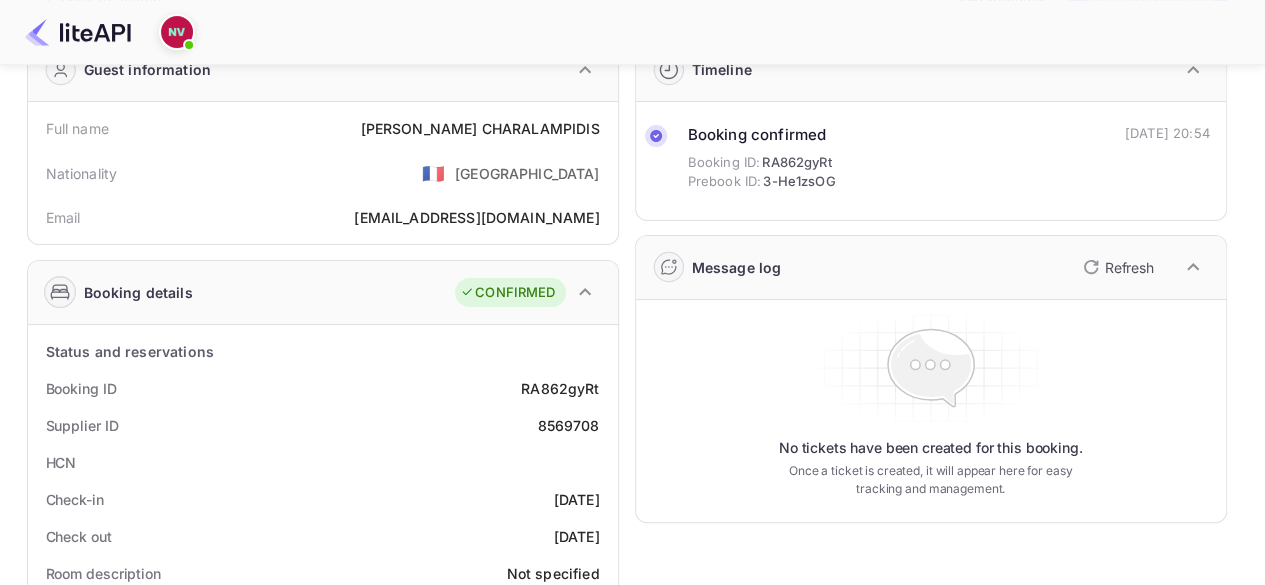 click 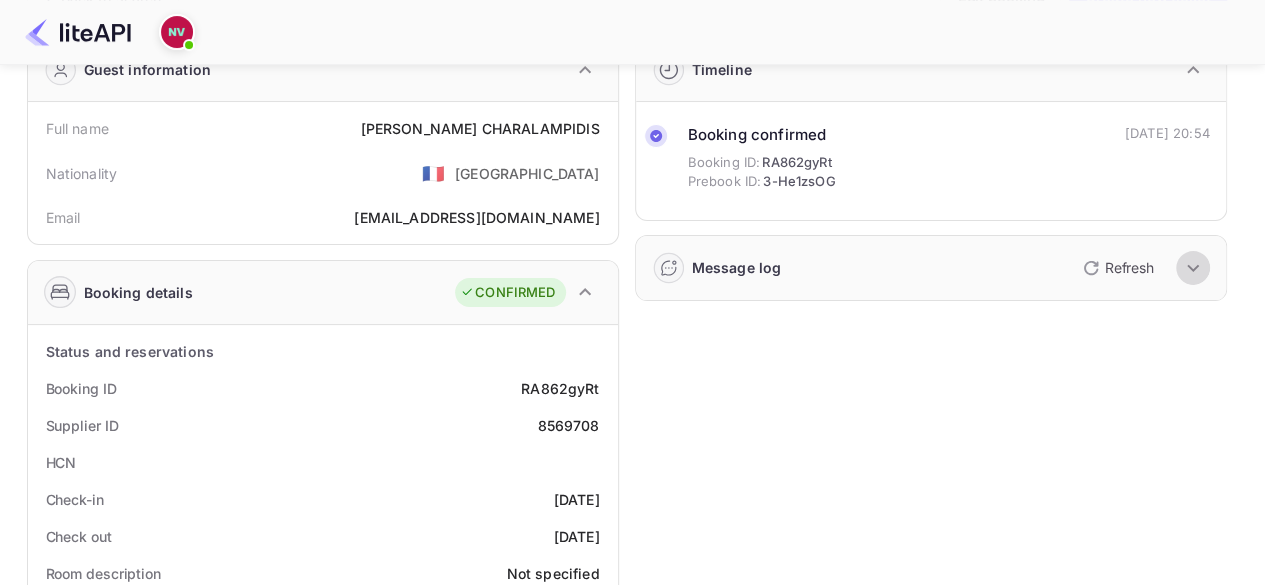 click 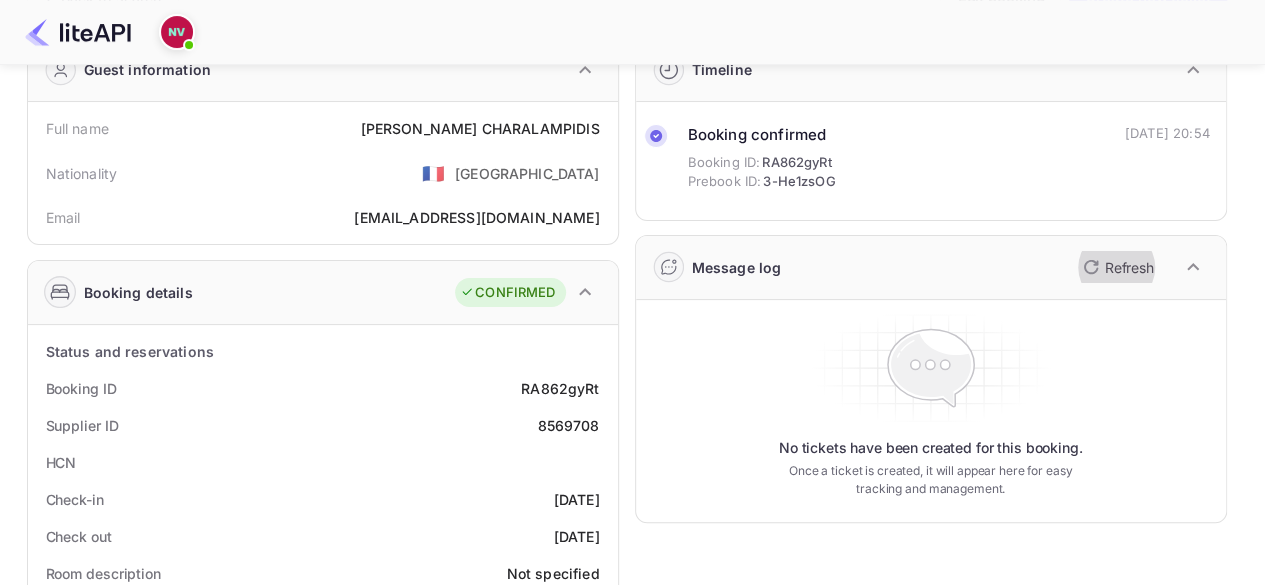 click on "Refresh" at bounding box center [1129, 267] 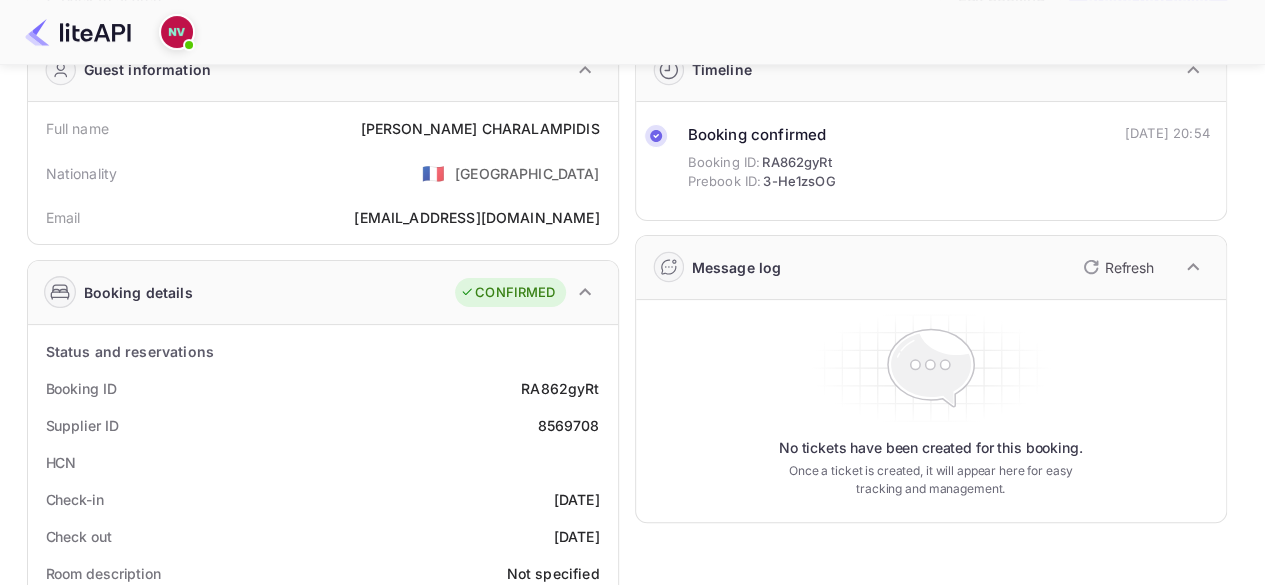click 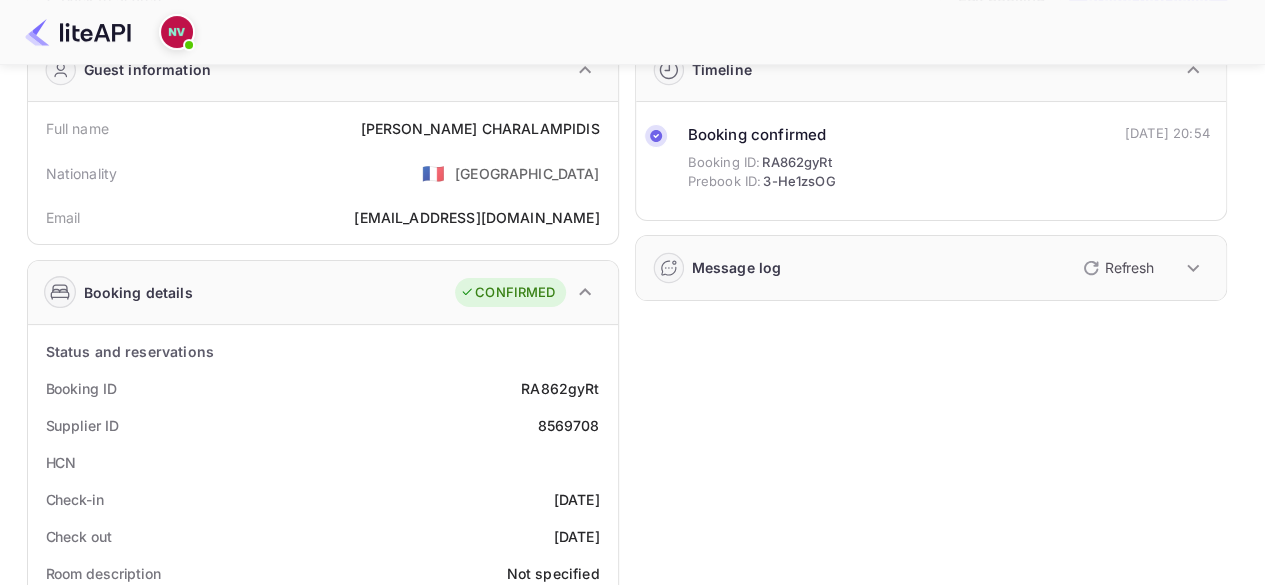 click 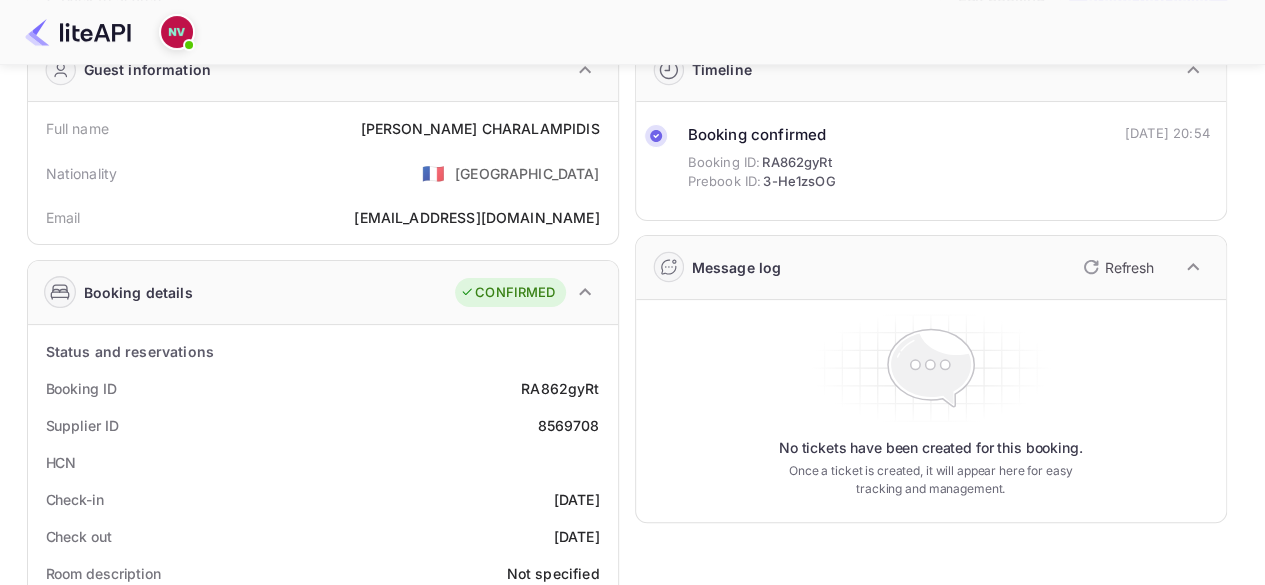 click on "Refresh" at bounding box center [1129, 267] 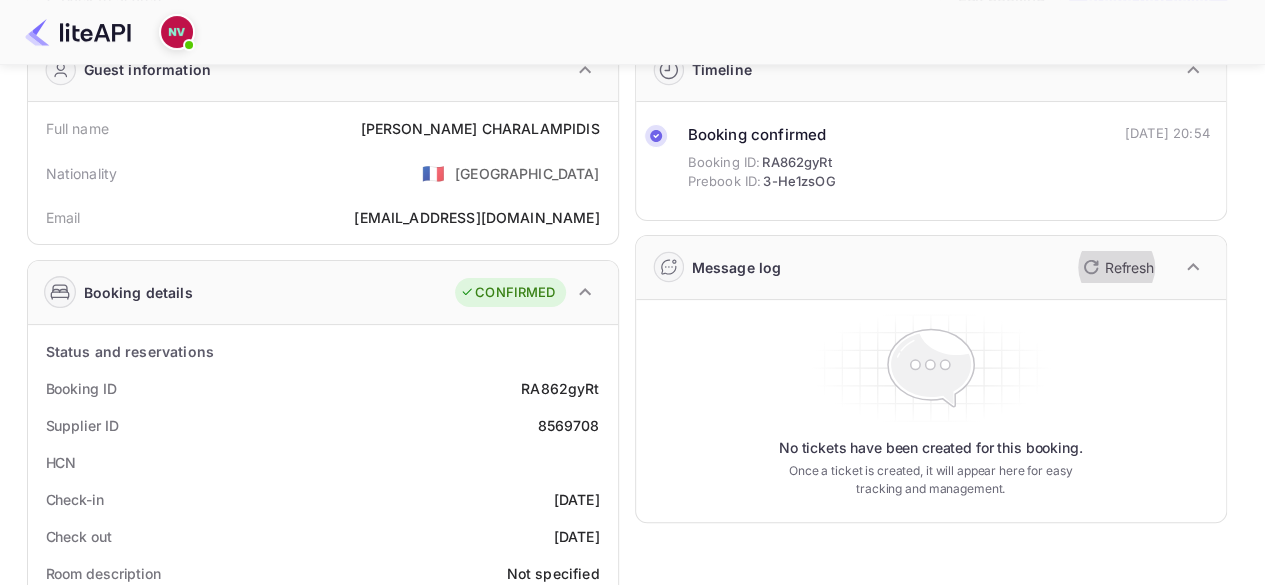 click on "Refresh" at bounding box center (1129, 267) 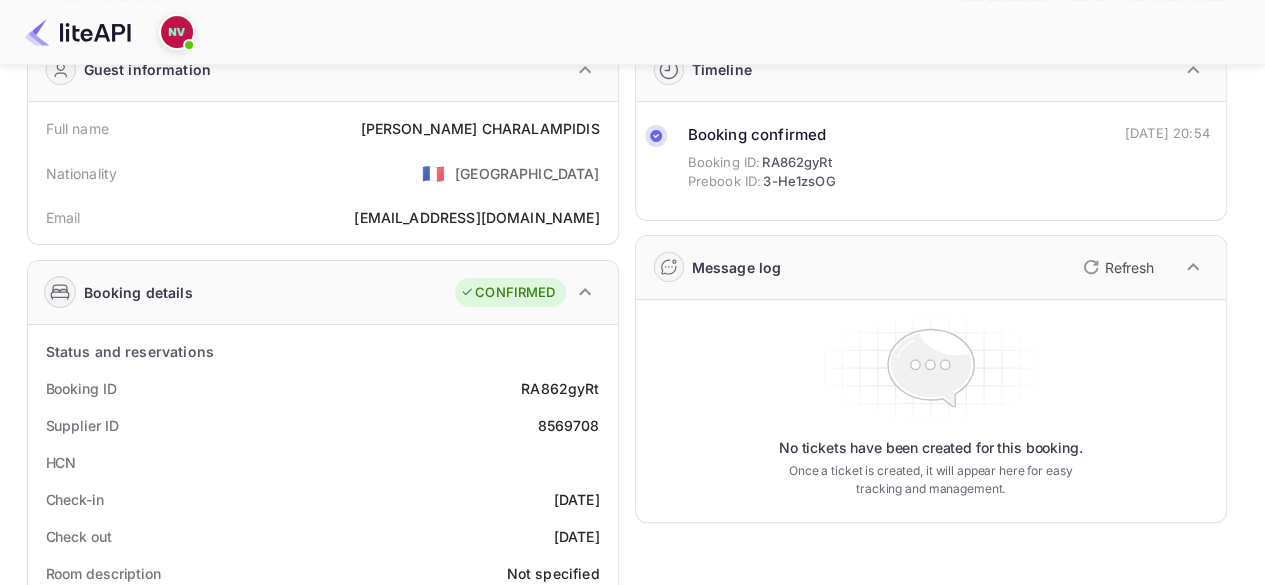 click on "Refresh" at bounding box center (1129, 267) 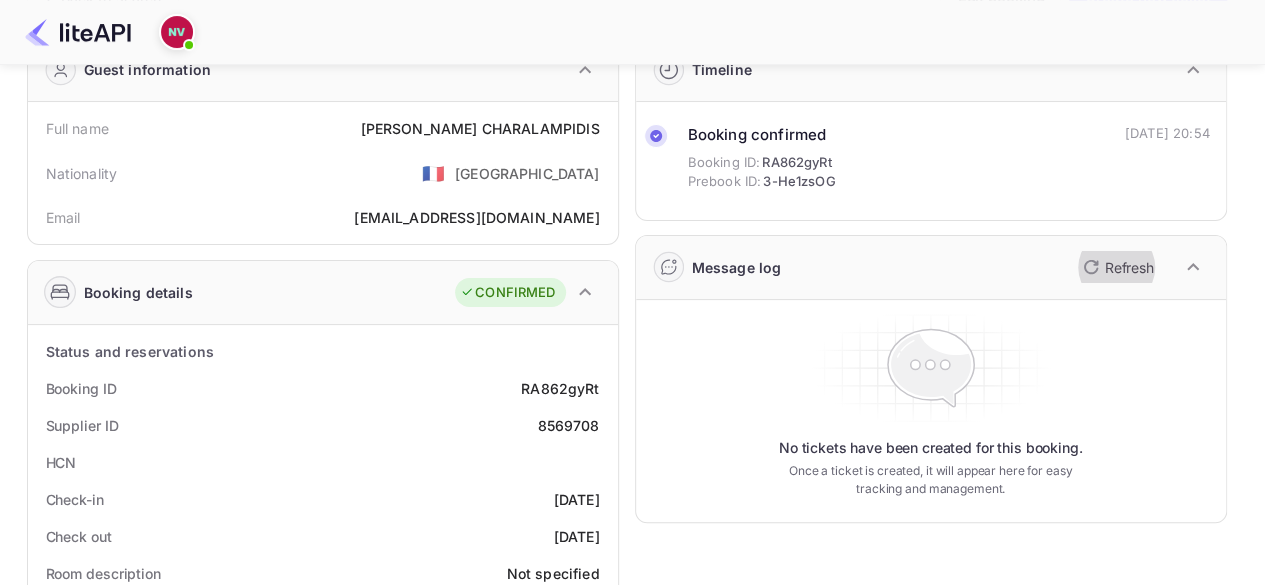 click on "Refresh" at bounding box center [1129, 267] 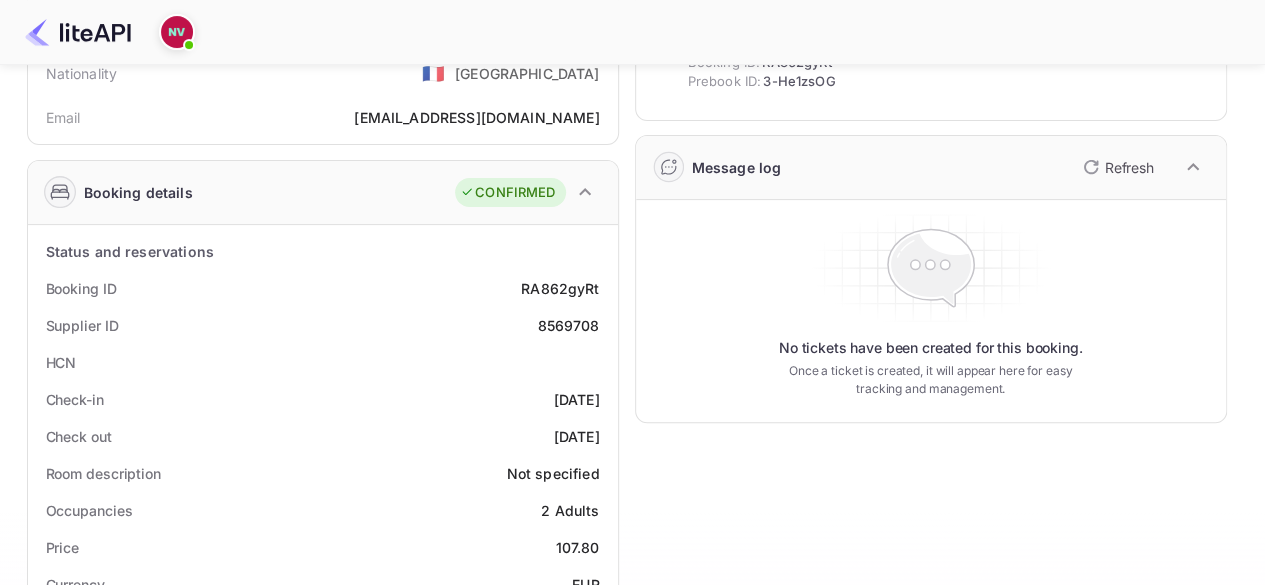 scroll, scrollTop: 0, scrollLeft: 0, axis: both 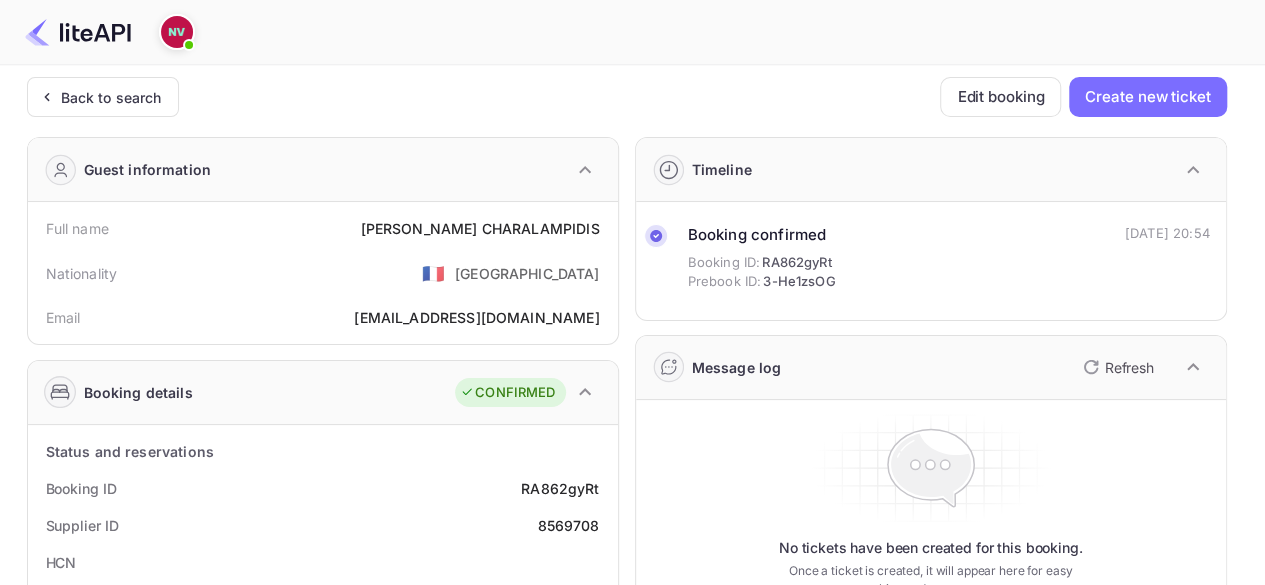 click on "Refresh" at bounding box center (1129, 367) 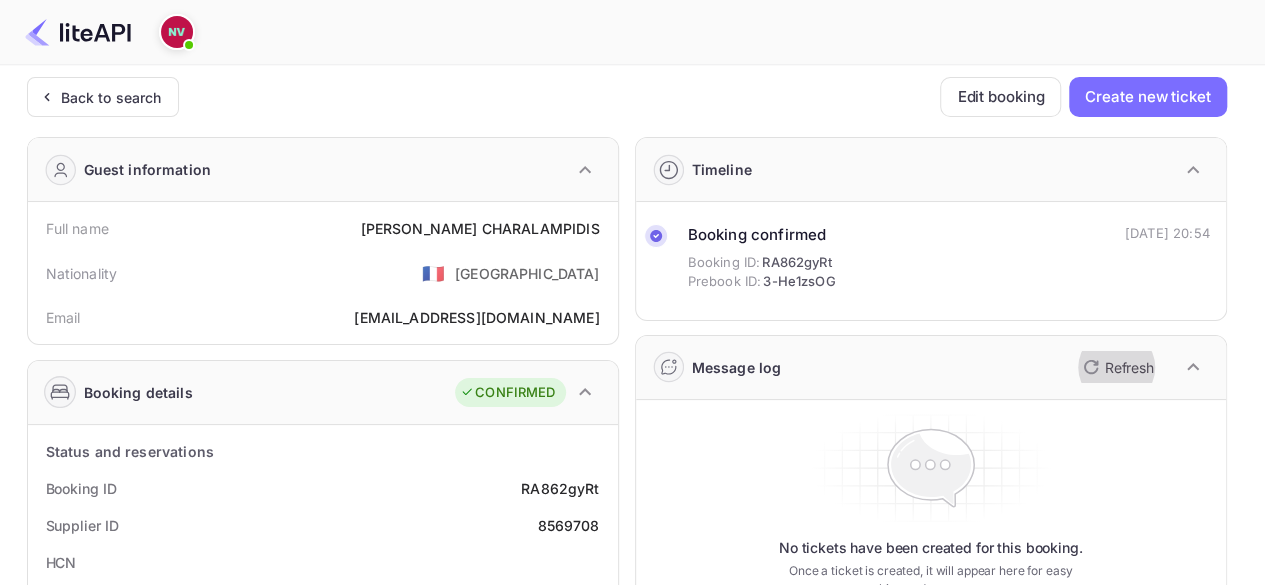 click on "Refresh" at bounding box center [1129, 367] 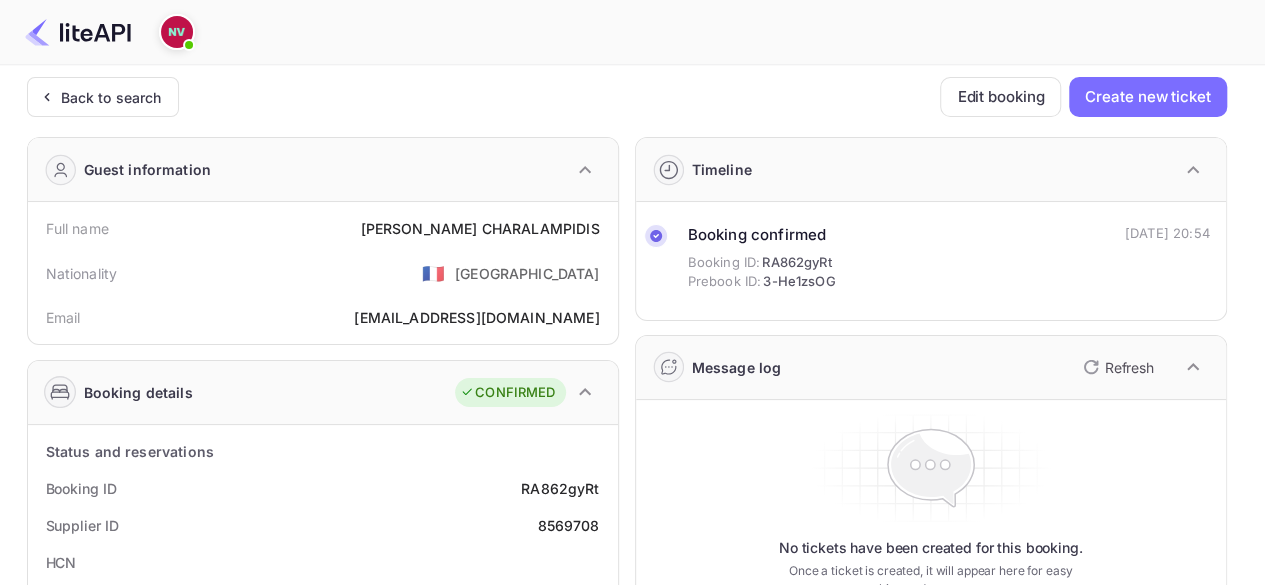 click on "Refresh" at bounding box center [1129, 367] 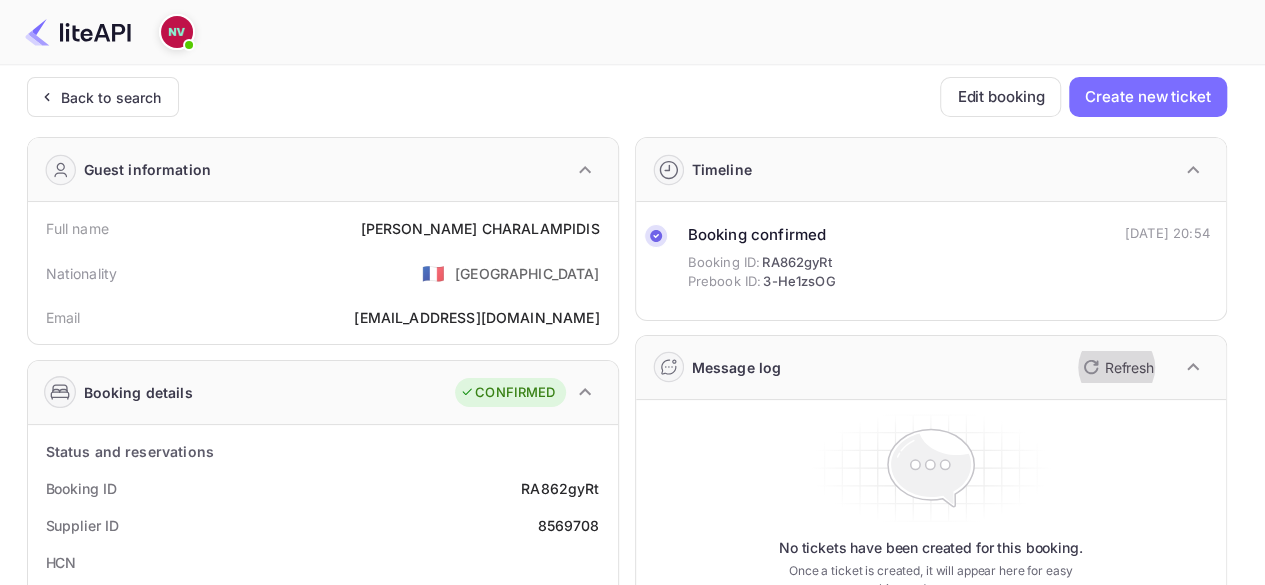 click on "Refresh" at bounding box center [1129, 367] 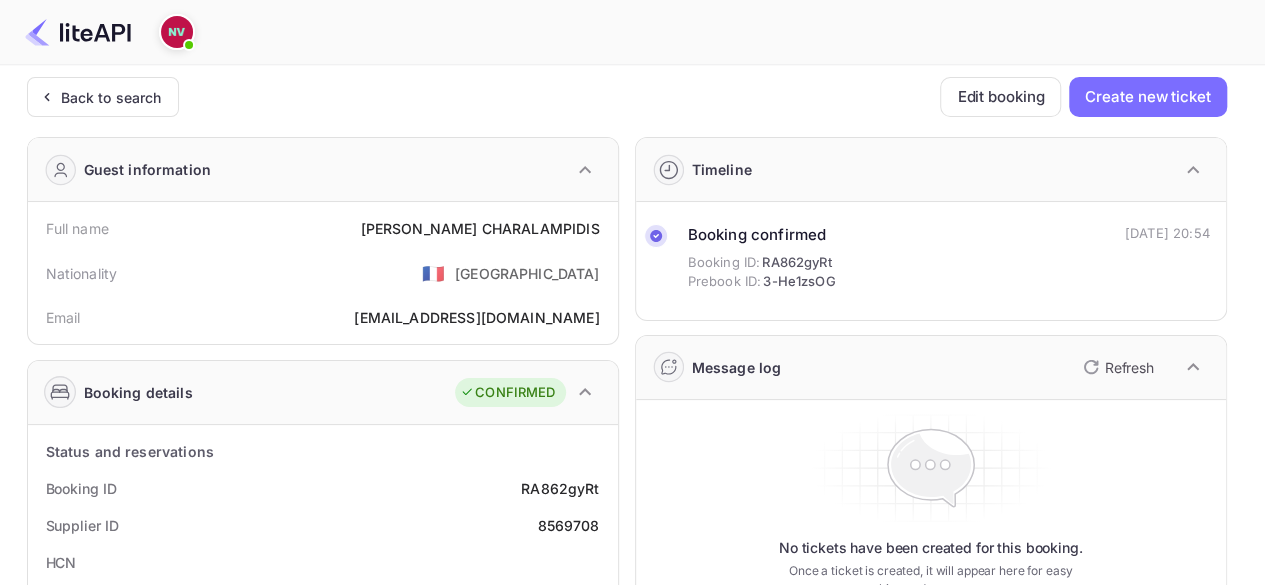 click on "Refresh" at bounding box center [1129, 367] 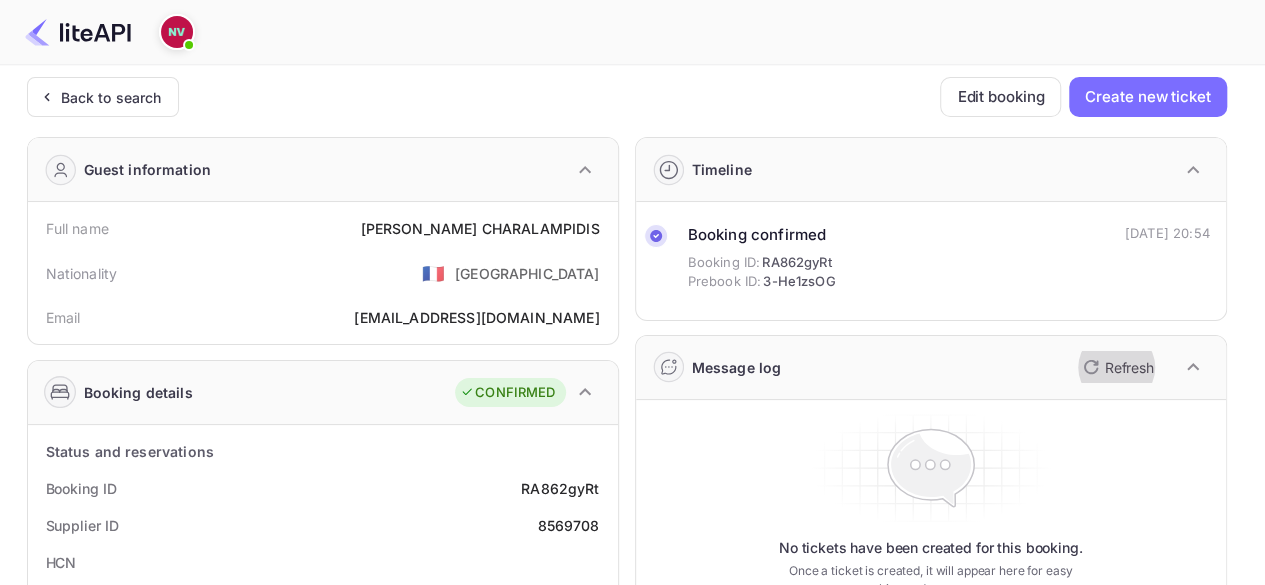 click 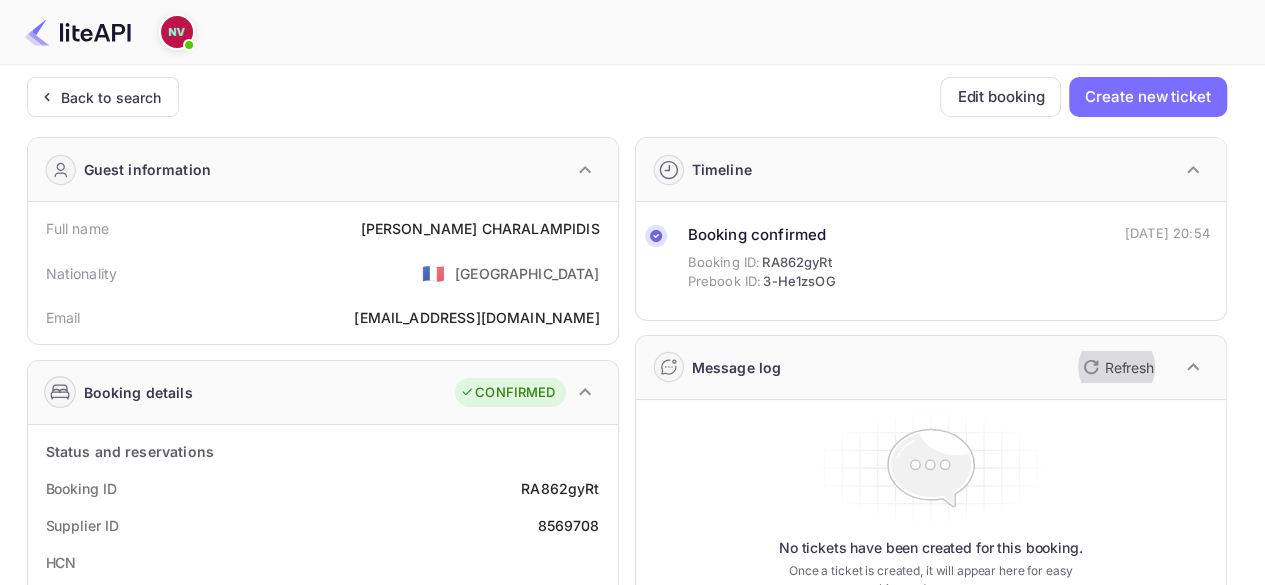 click on "Refresh" at bounding box center [1129, 367] 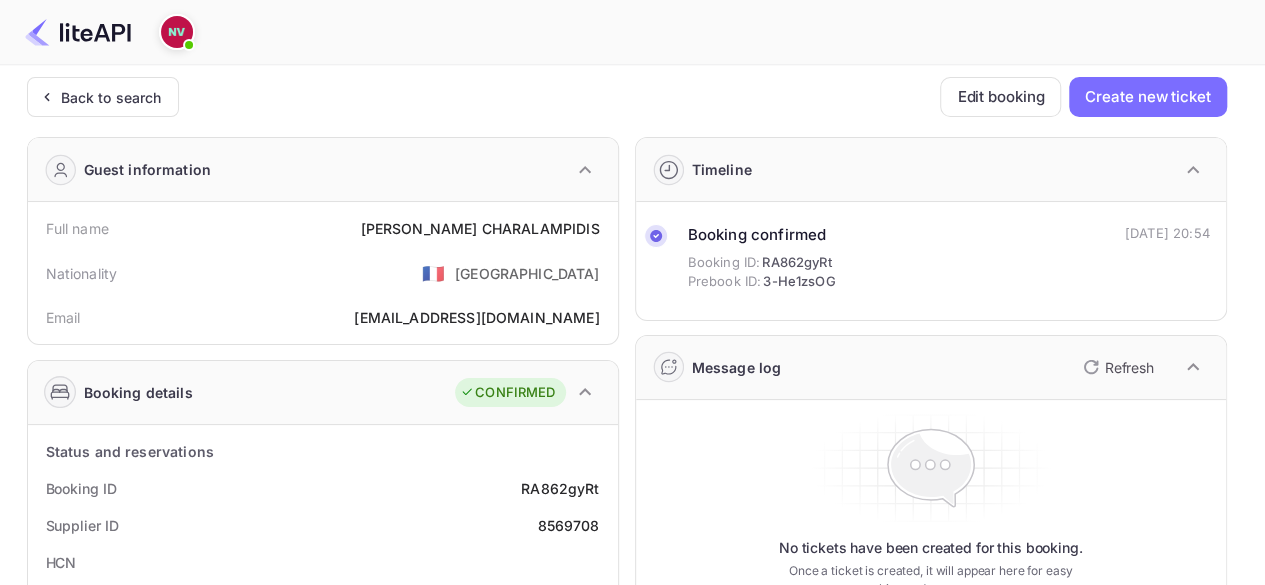 click on "Refresh" at bounding box center (1129, 367) 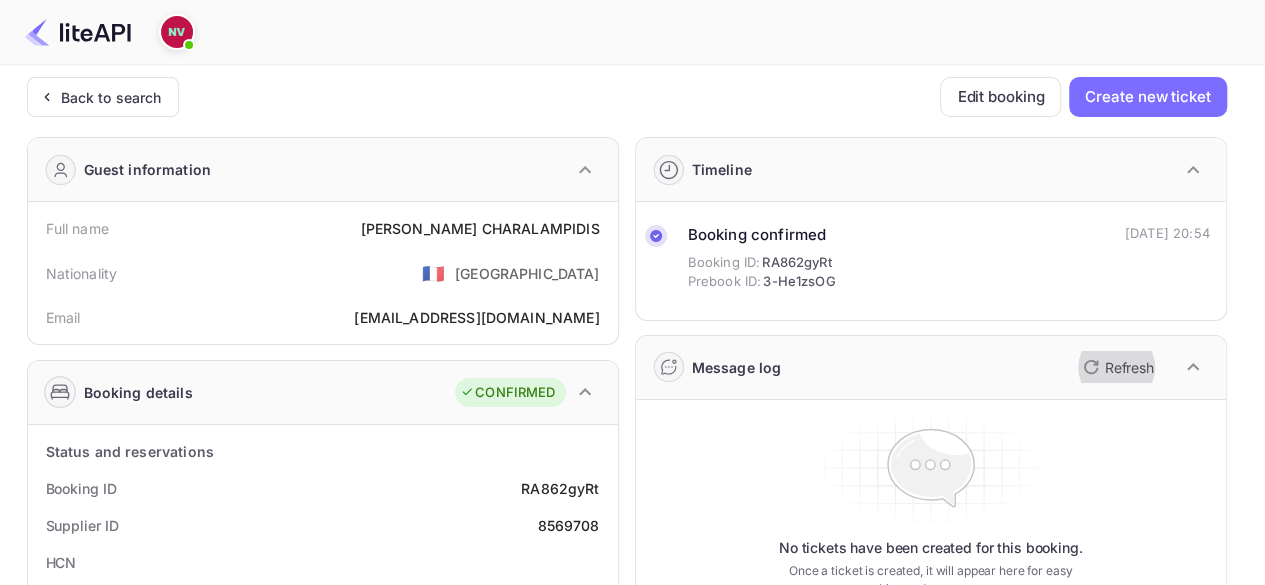 click on "Refresh" at bounding box center (1129, 367) 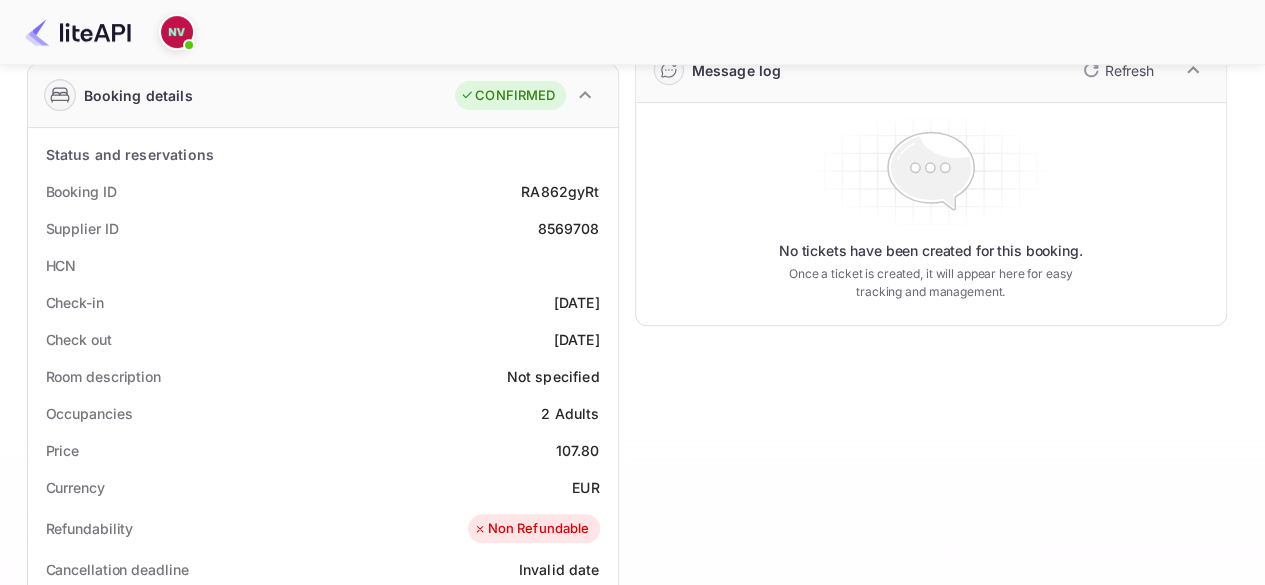scroll, scrollTop: 300, scrollLeft: 0, axis: vertical 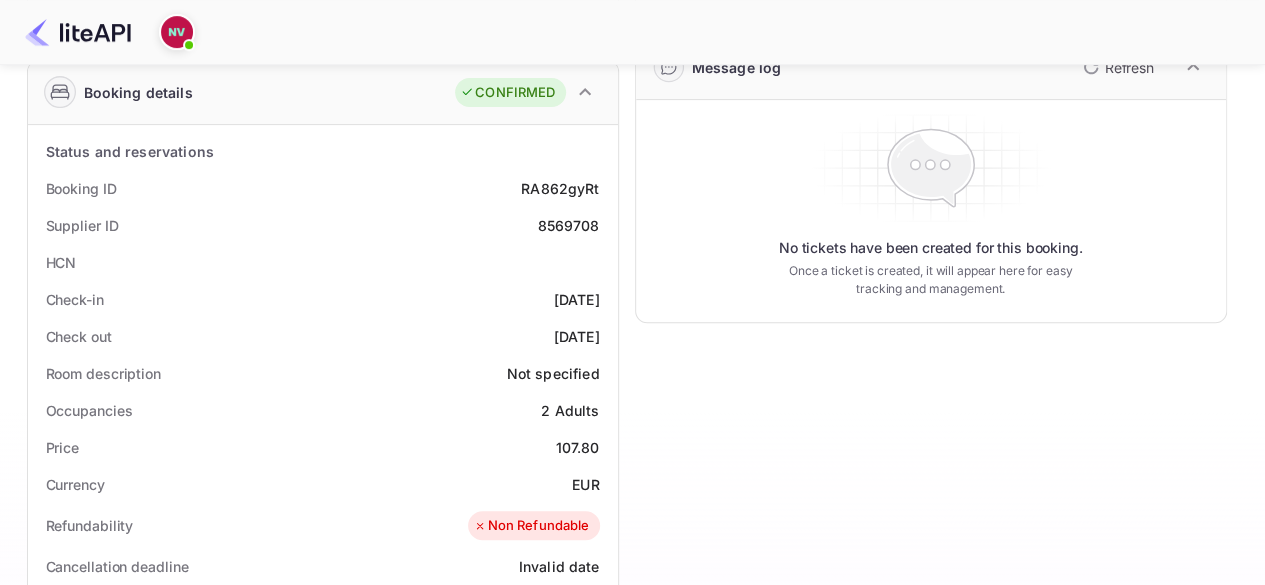 click on "Timeline Booking confirmed Booking ID:   RA862gyRt Prebook ID:   3-He1zsOG 28 Jul 2025 20:54 Message log Refresh No tickets have been created for this booking. Once a ticket is created, it will appear here for easy tracking and management." at bounding box center [923, 476] 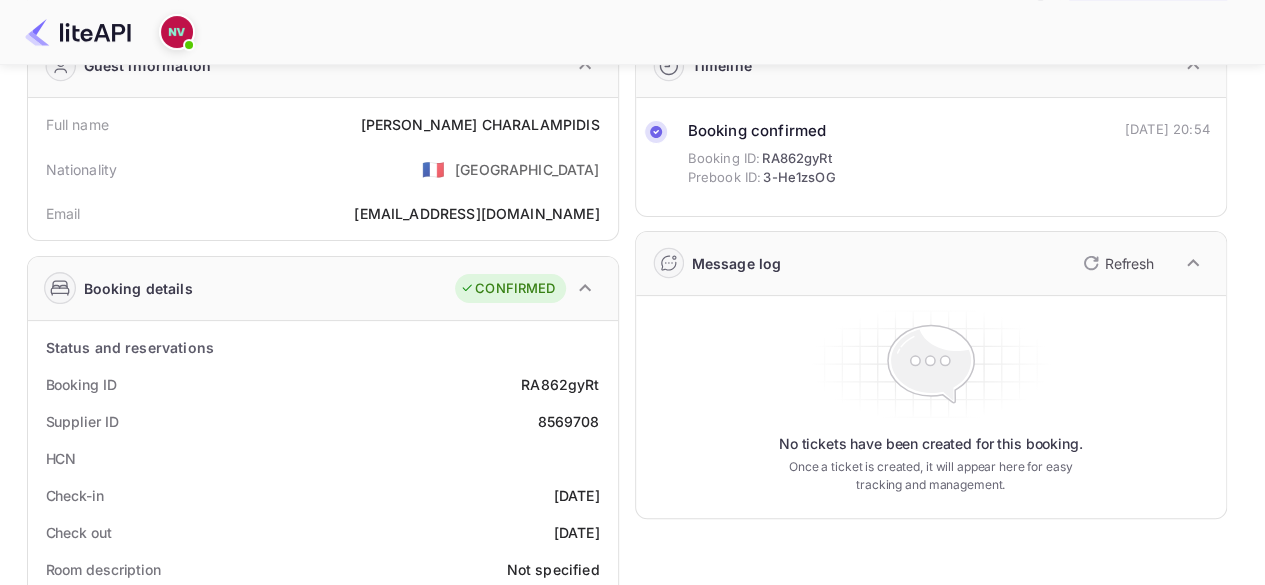scroll, scrollTop: 100, scrollLeft: 0, axis: vertical 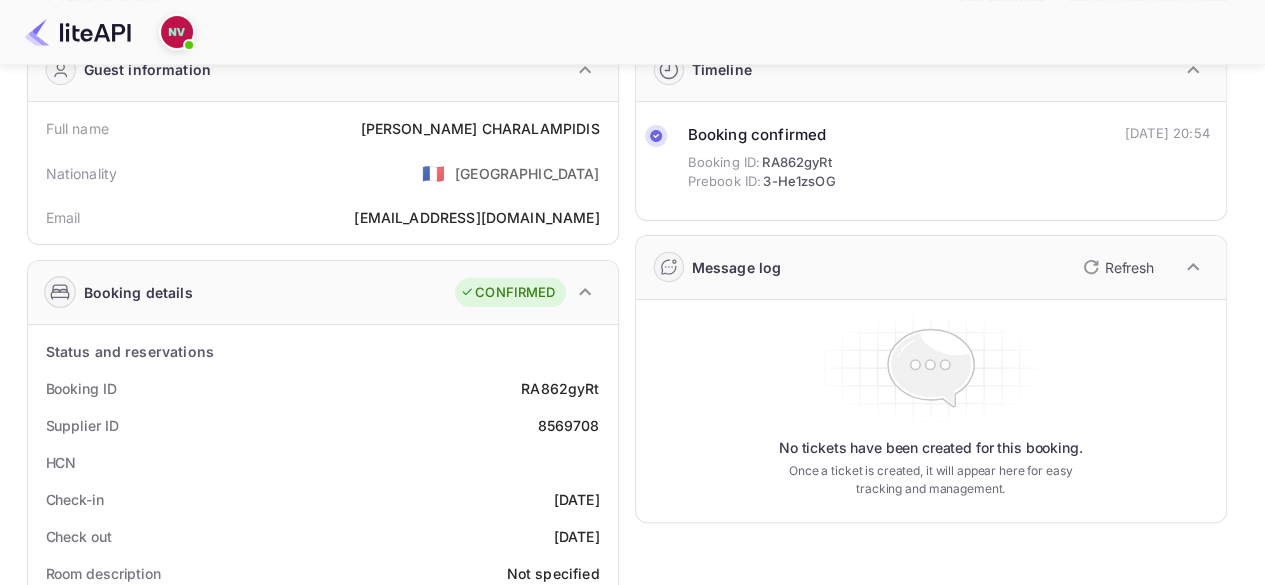 click on "Refresh" at bounding box center [1129, 267] 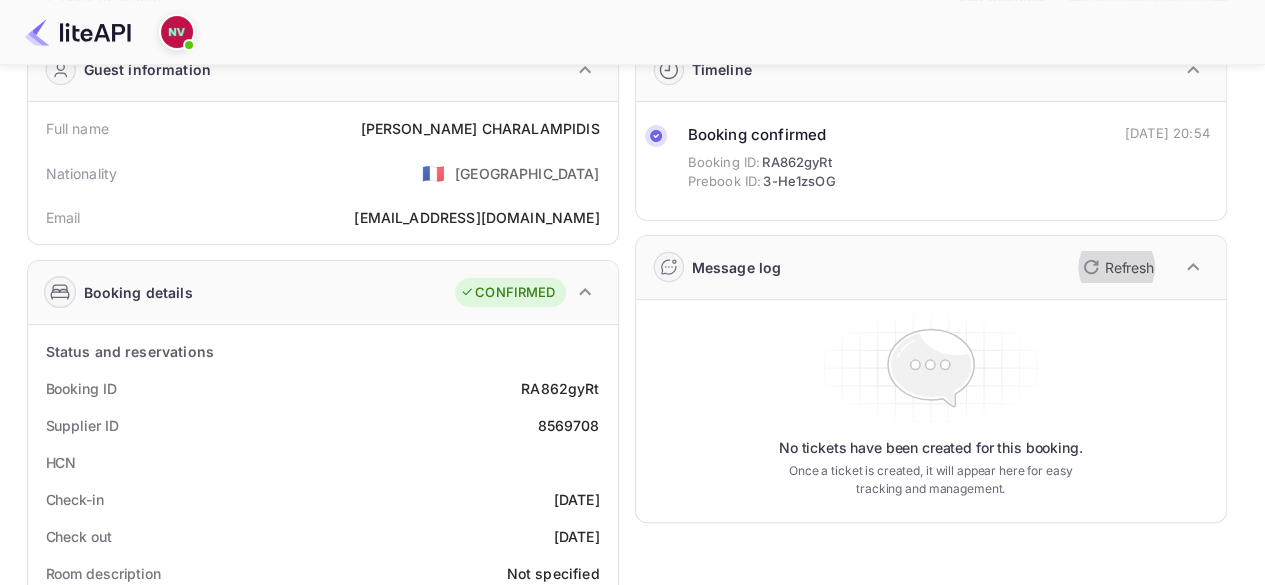 click on "Refresh" at bounding box center [1129, 267] 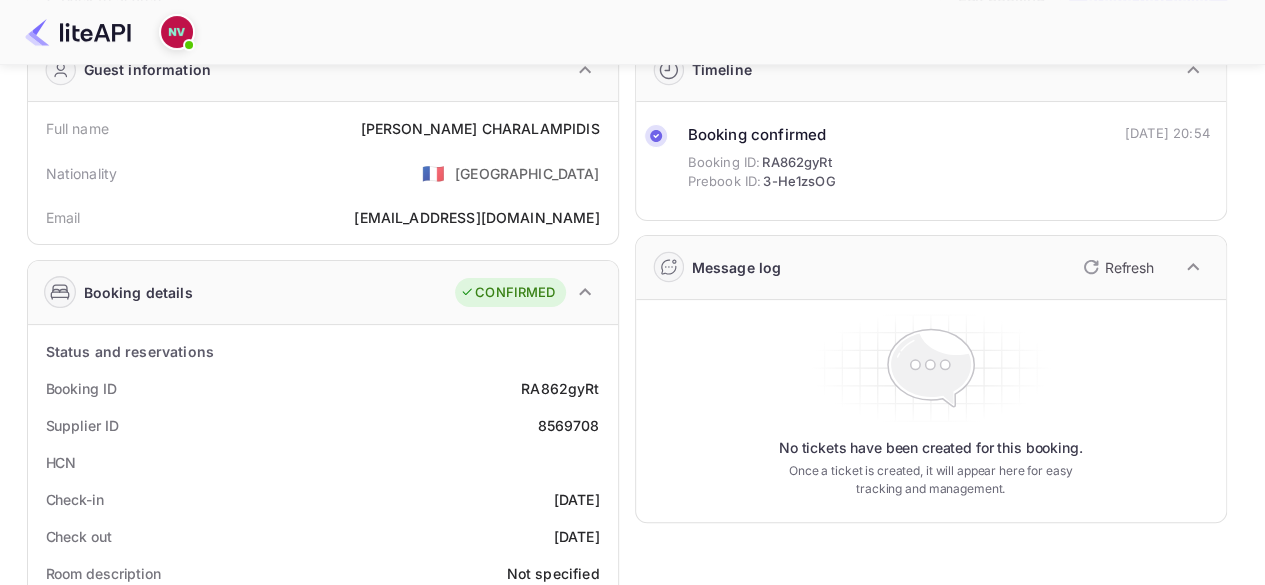 click on "Refresh" at bounding box center (1129, 267) 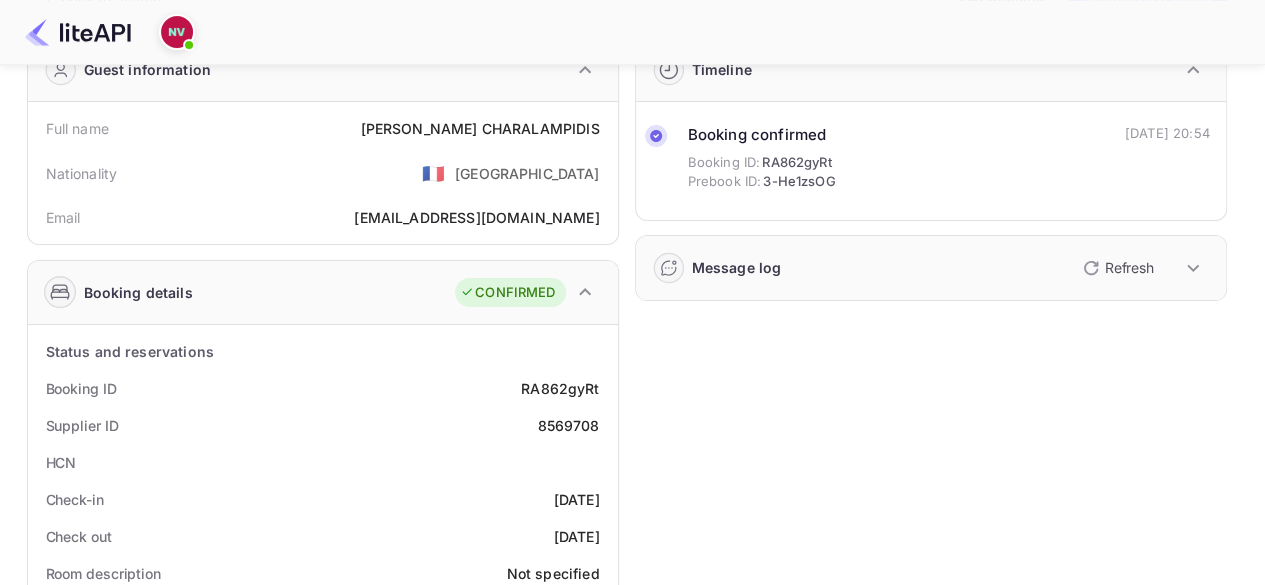 click on "Refresh" at bounding box center [1116, 268] 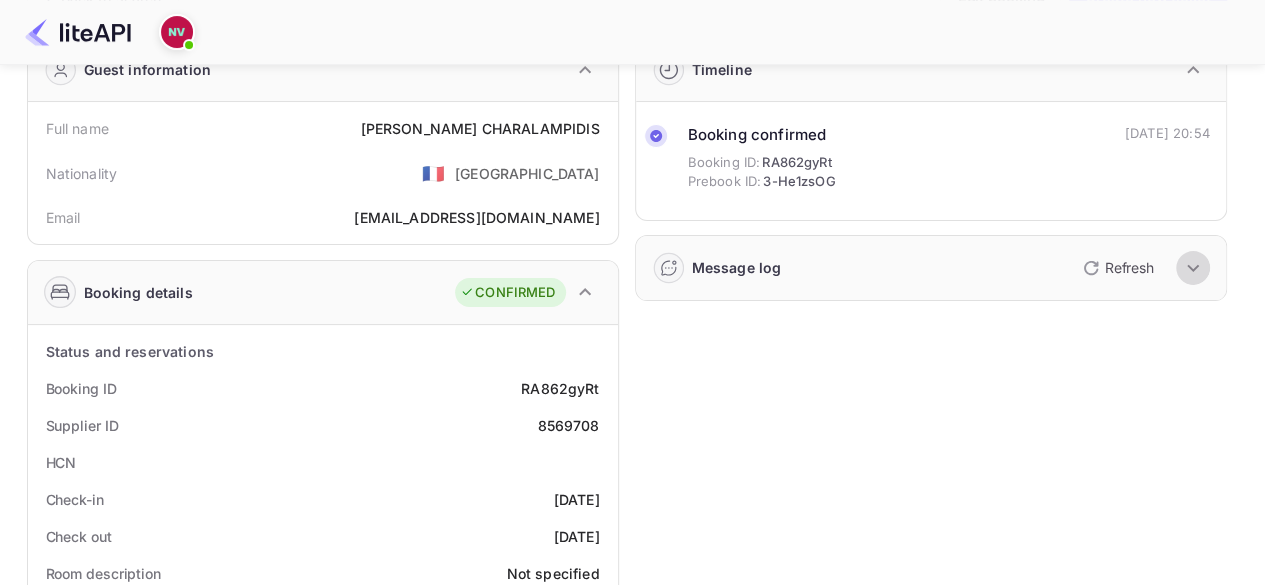 click 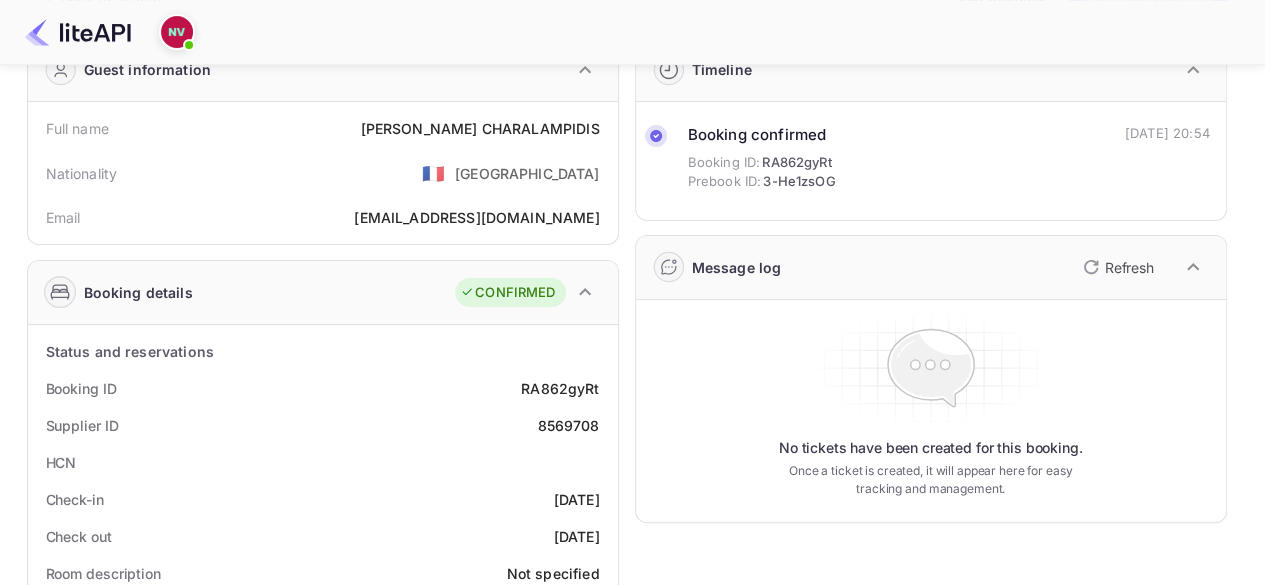 click on "Refresh" at bounding box center [1129, 267] 